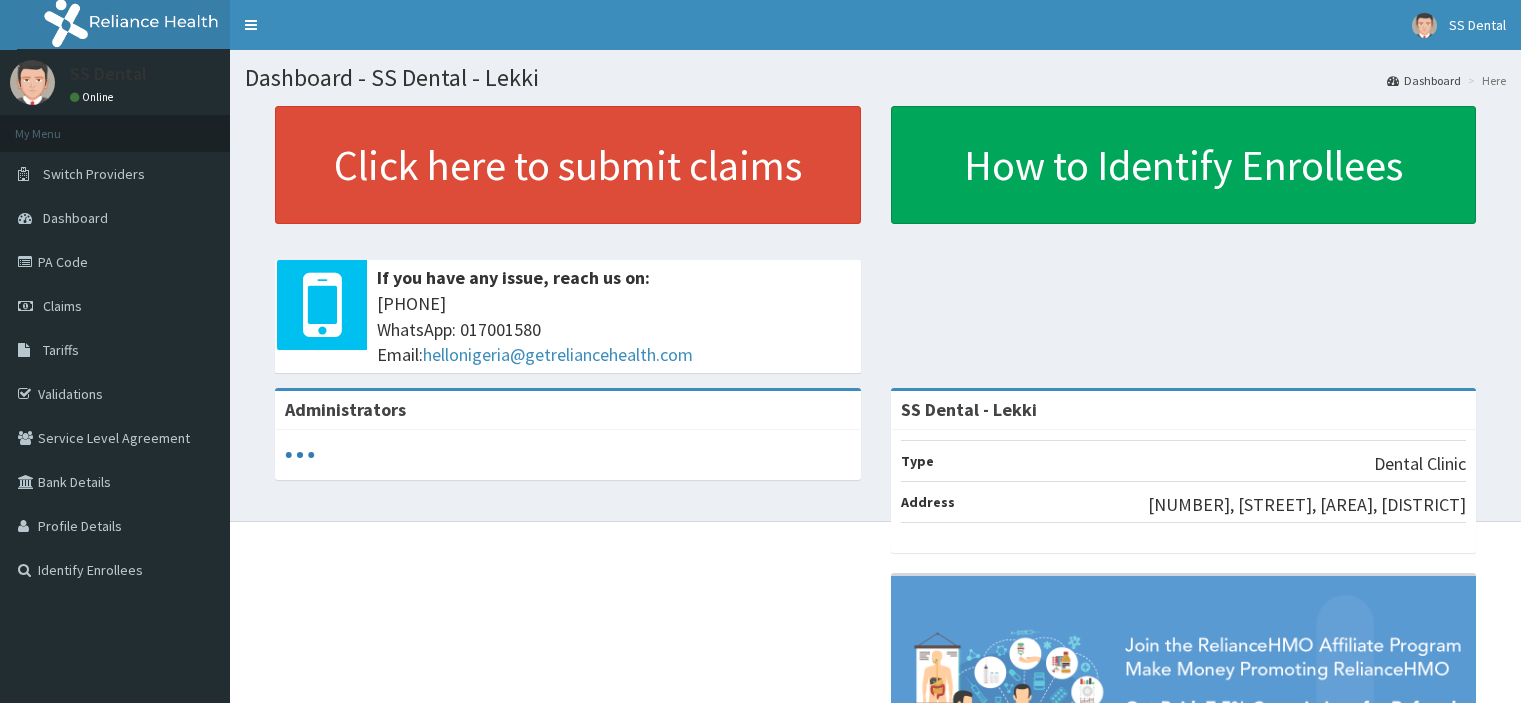 scroll, scrollTop: 0, scrollLeft: 0, axis: both 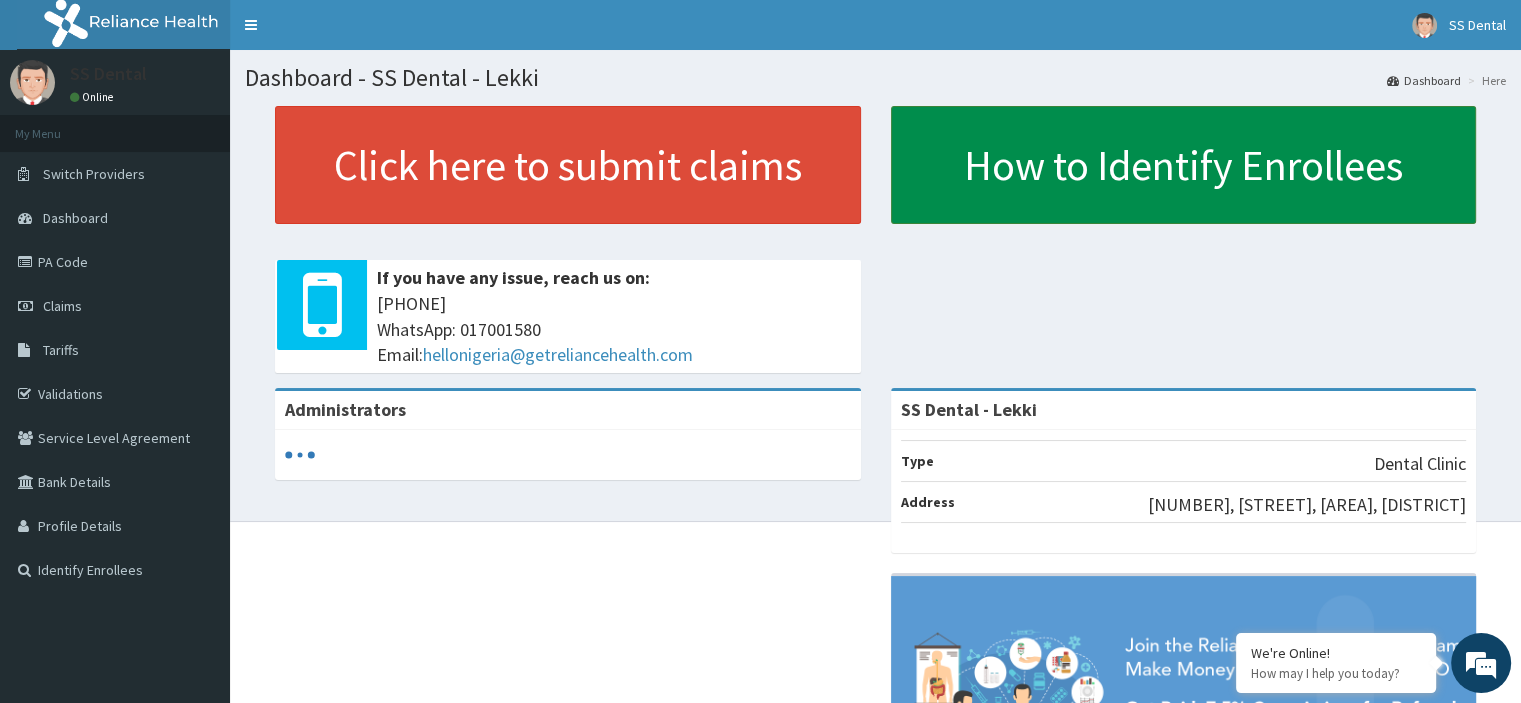 click on "How to Identify Enrollees" at bounding box center (1184, 165) 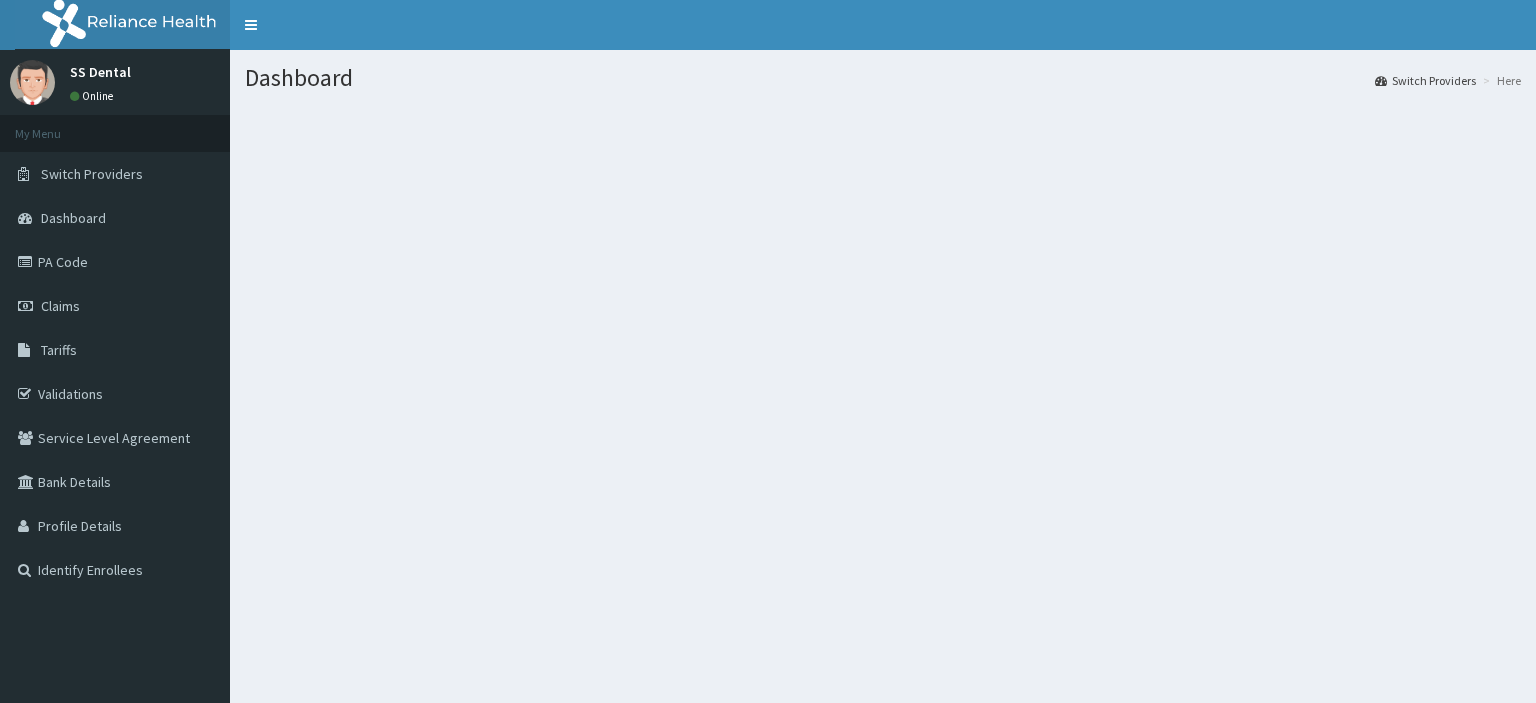 scroll, scrollTop: 0, scrollLeft: 0, axis: both 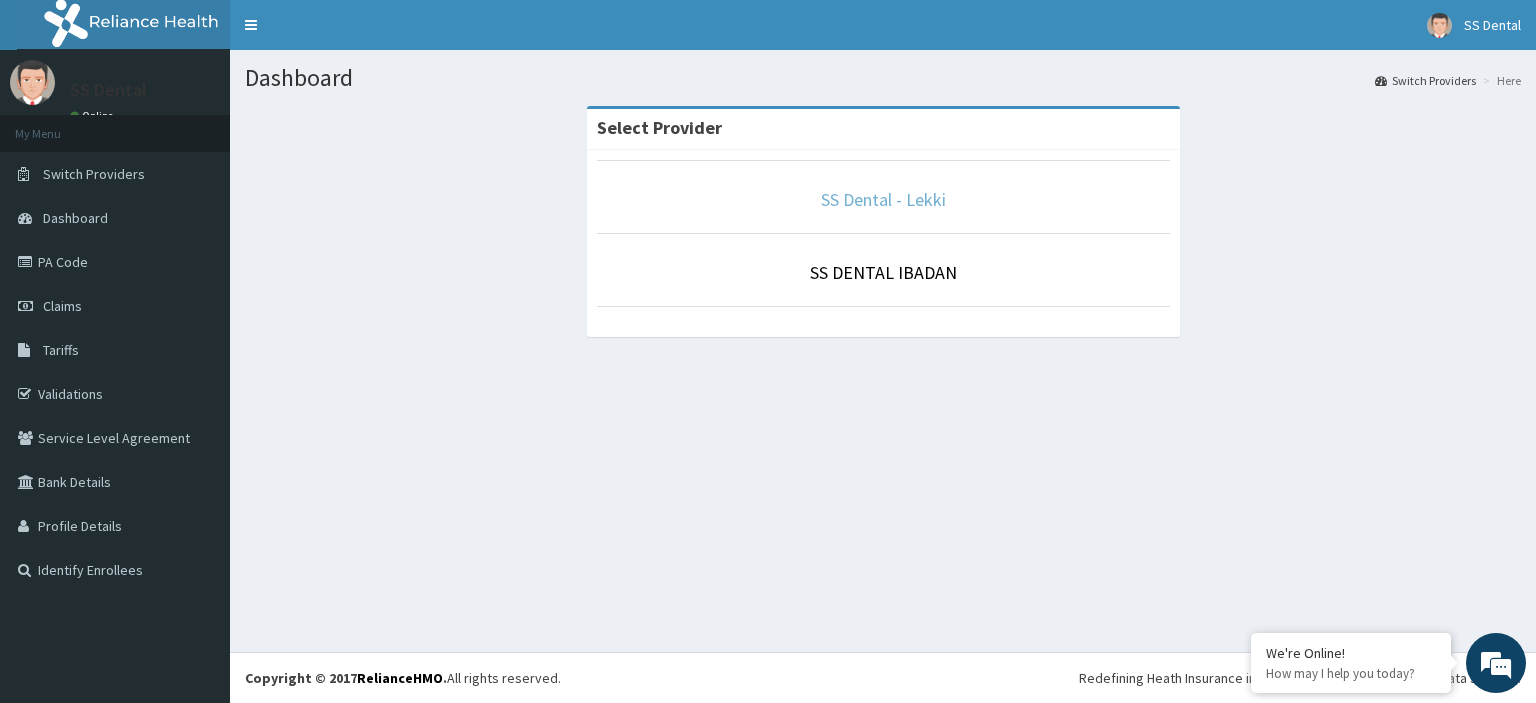 click on "SS Dental - Lekki" at bounding box center (883, 199) 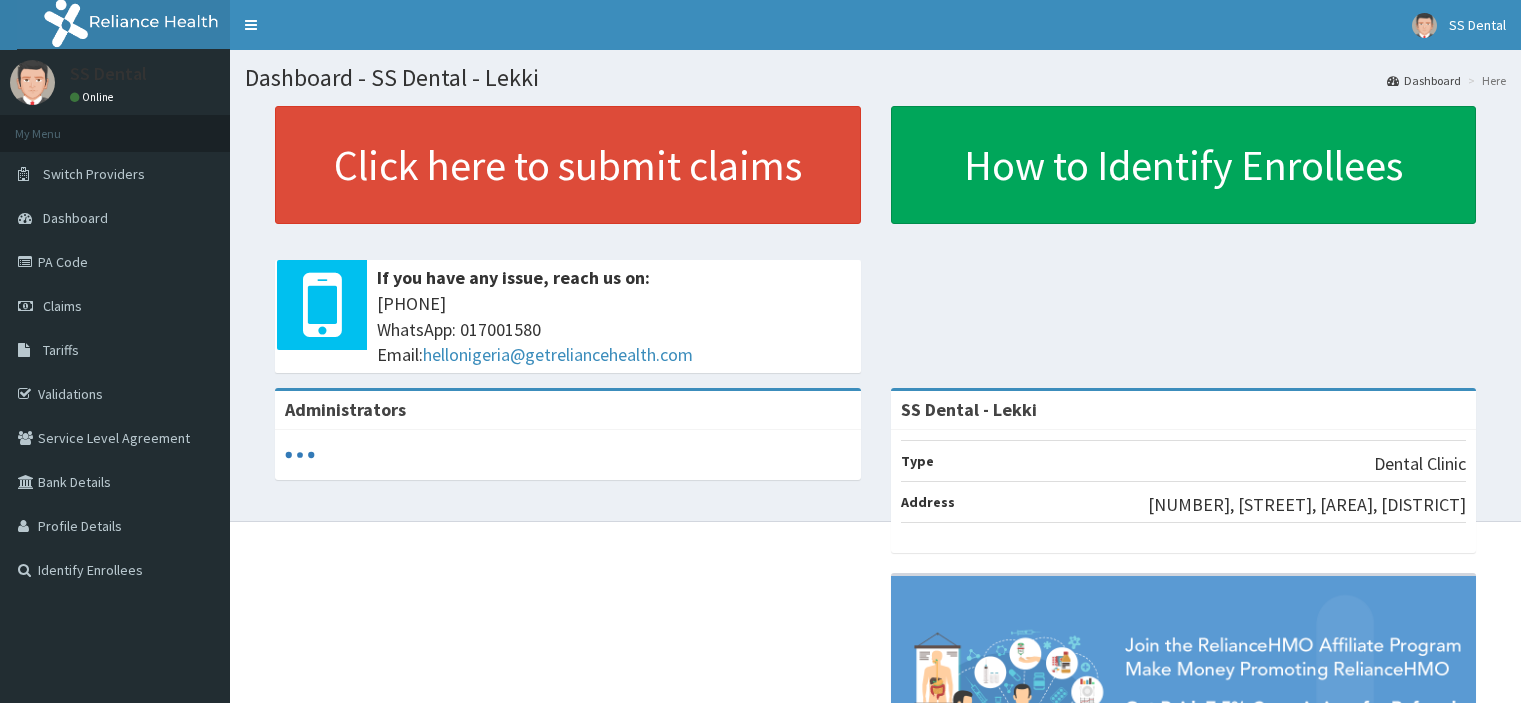 scroll, scrollTop: 0, scrollLeft: 0, axis: both 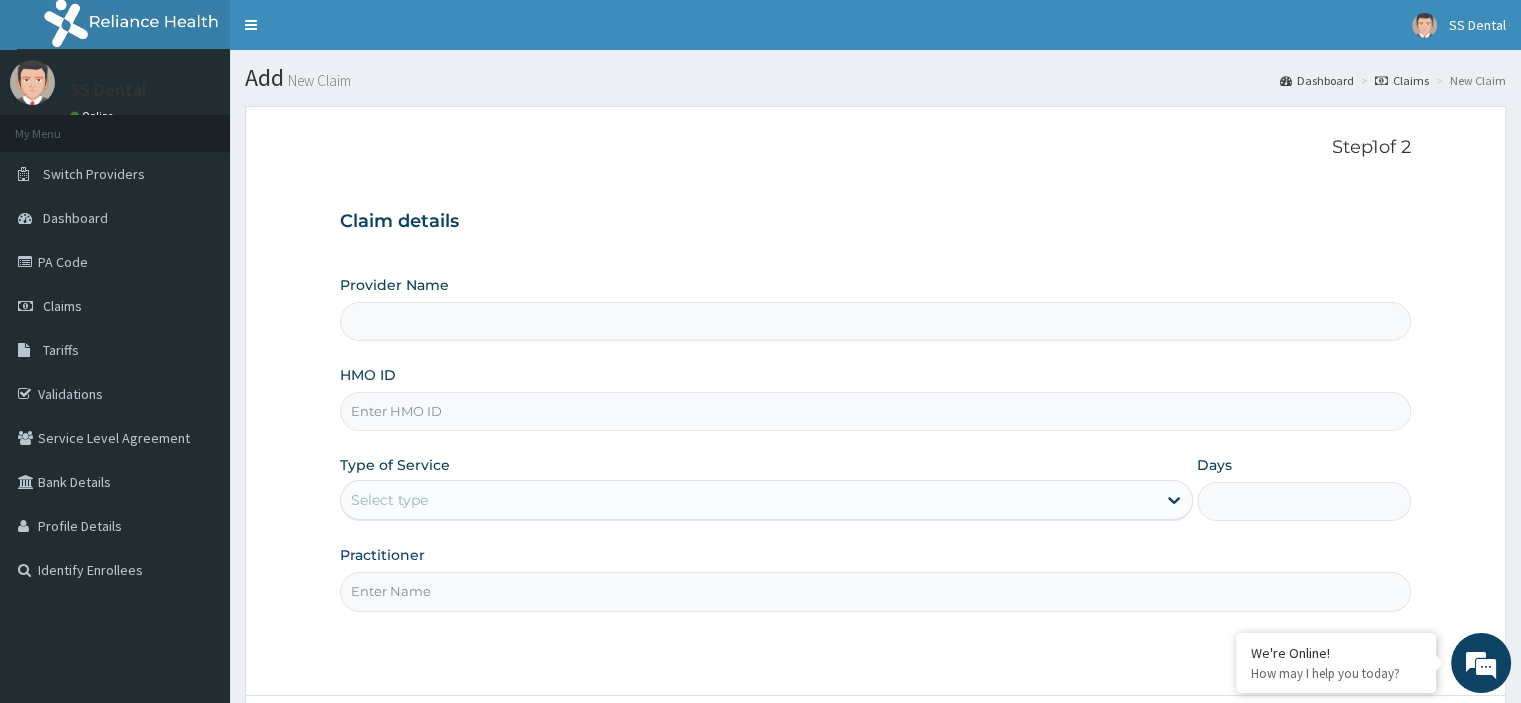type on "SS Dental - Lekki" 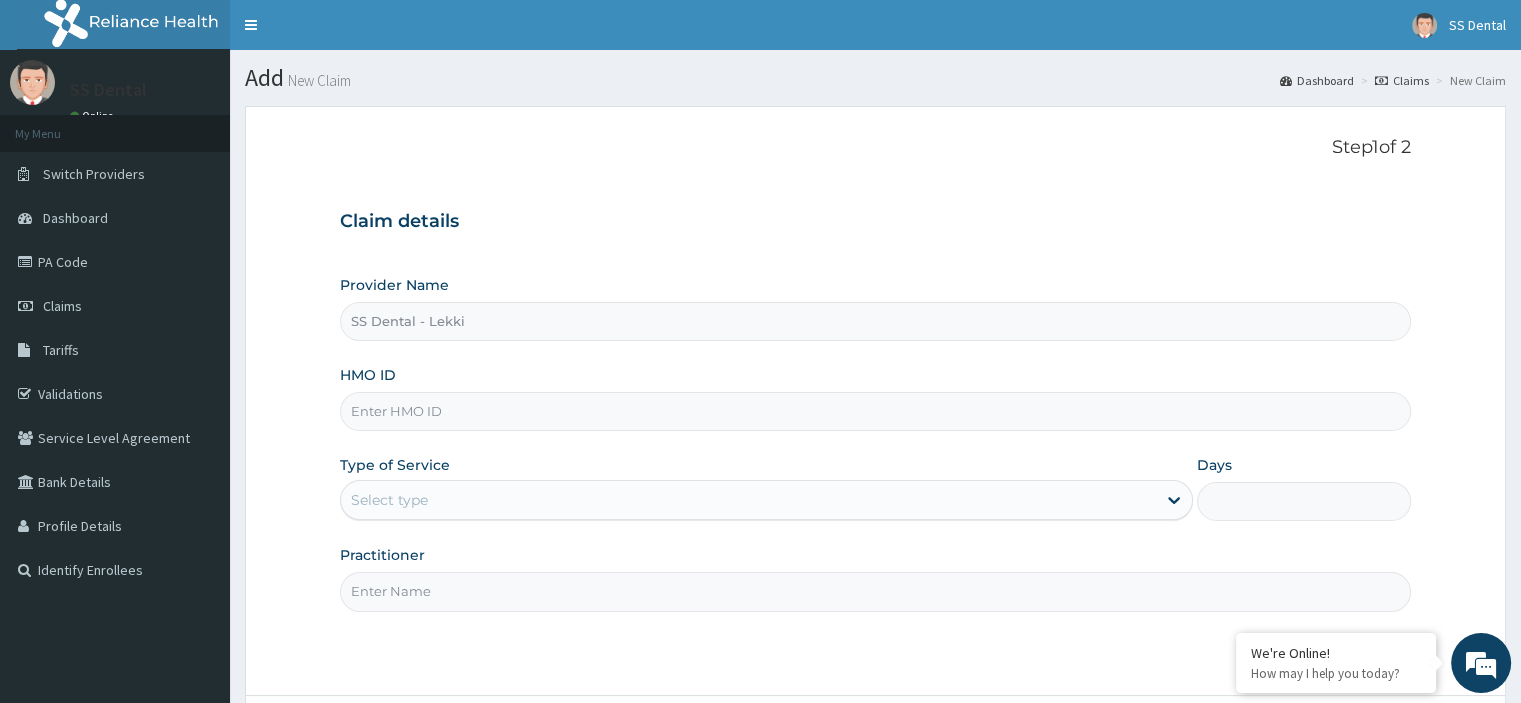 click on "HMO ID" at bounding box center (875, 411) 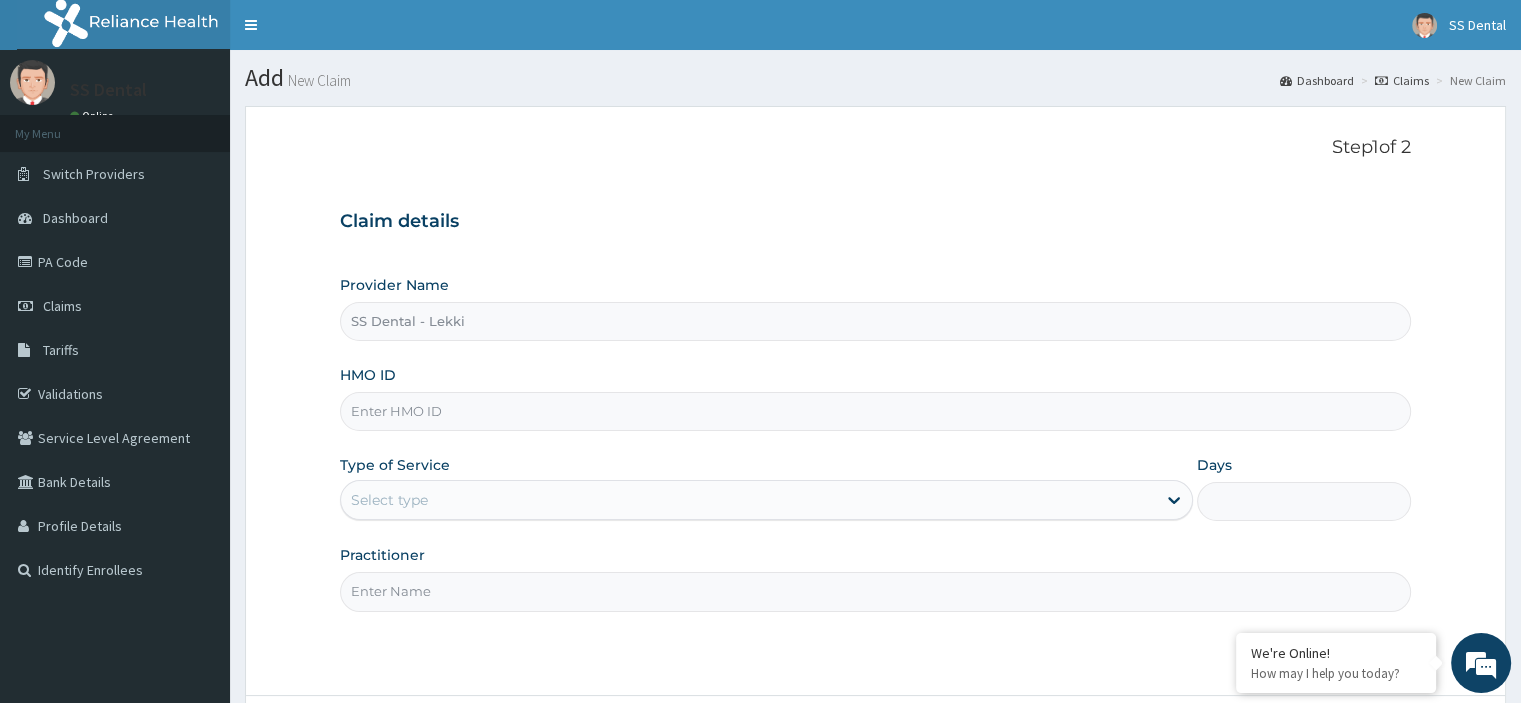 scroll, scrollTop: 0, scrollLeft: 0, axis: both 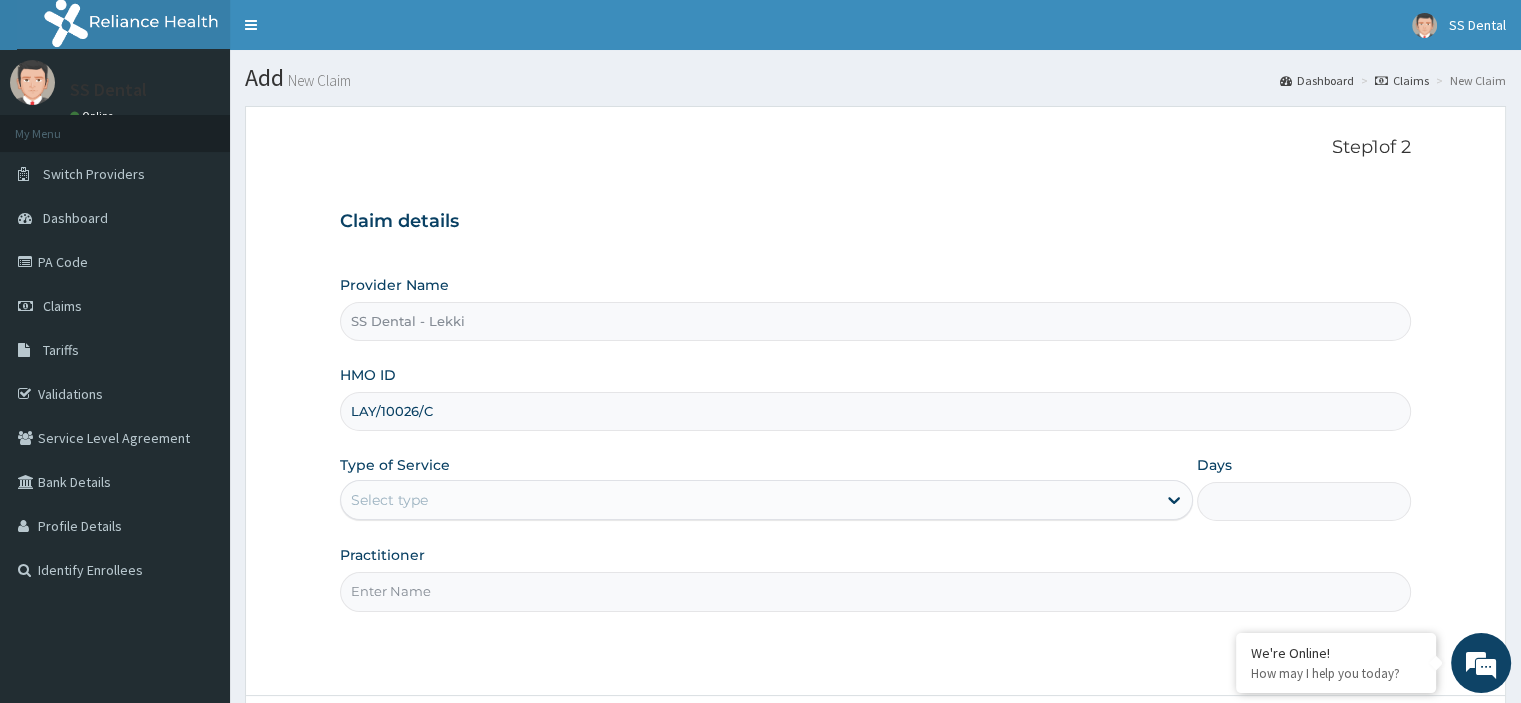 type on "LAY/10026/C" 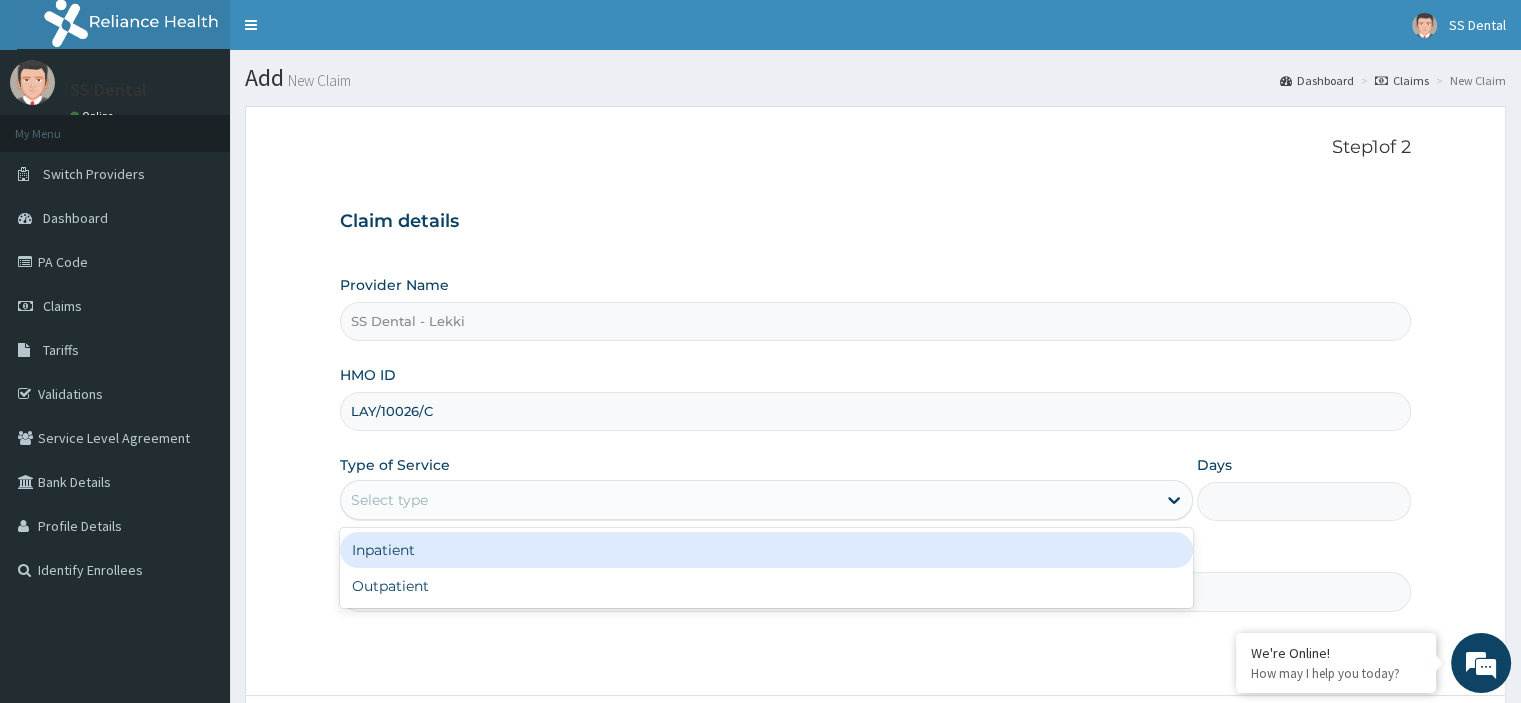 click on "Select type" at bounding box center [748, 500] 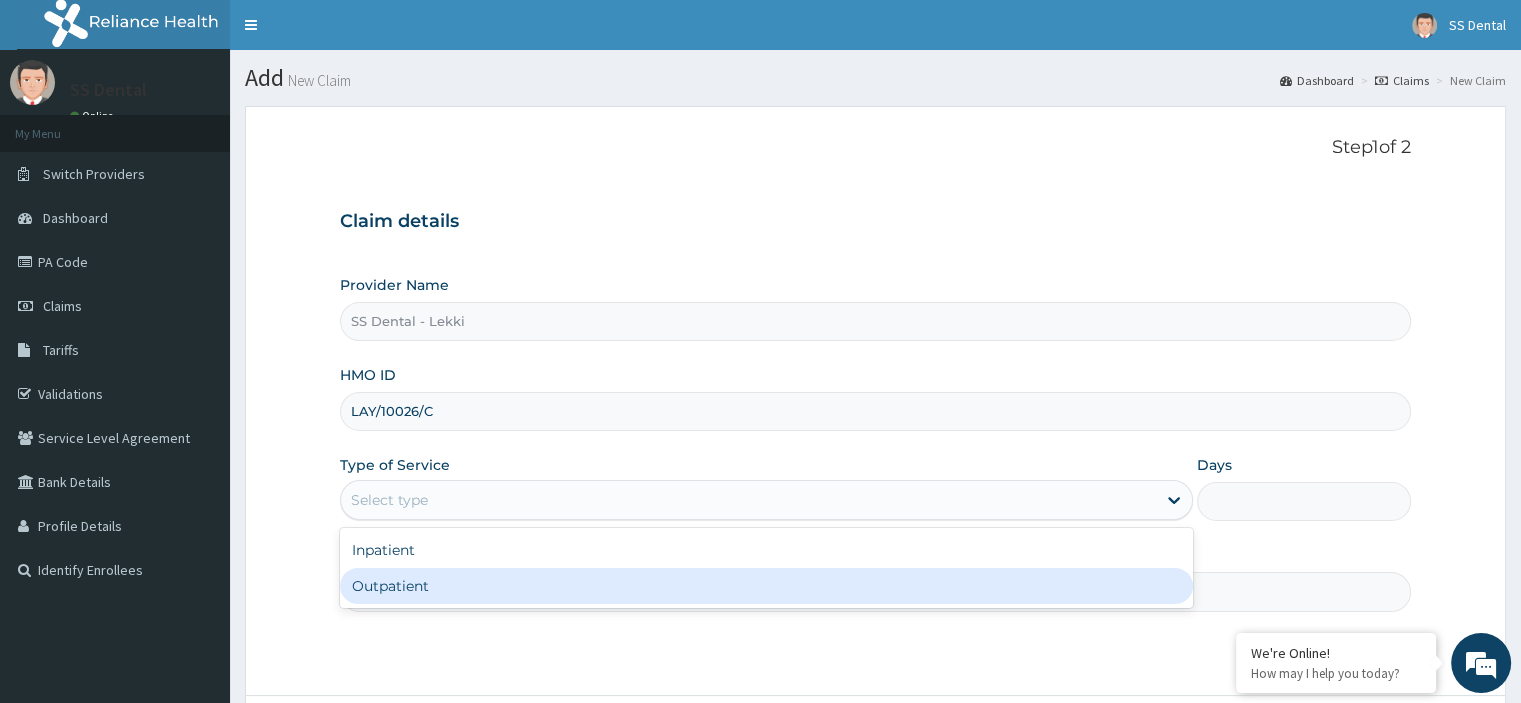 click on "Outpatient" at bounding box center [766, 586] 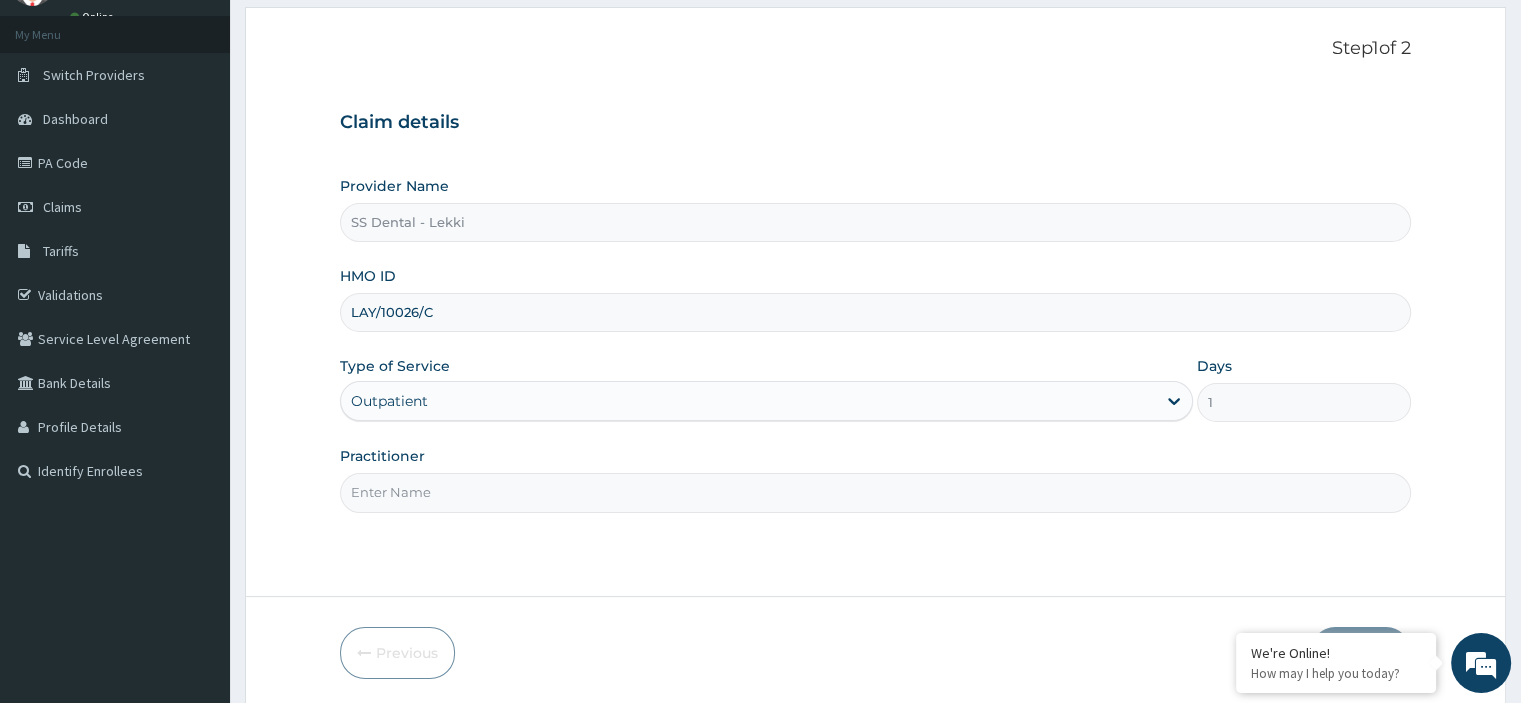 scroll, scrollTop: 171, scrollLeft: 0, axis: vertical 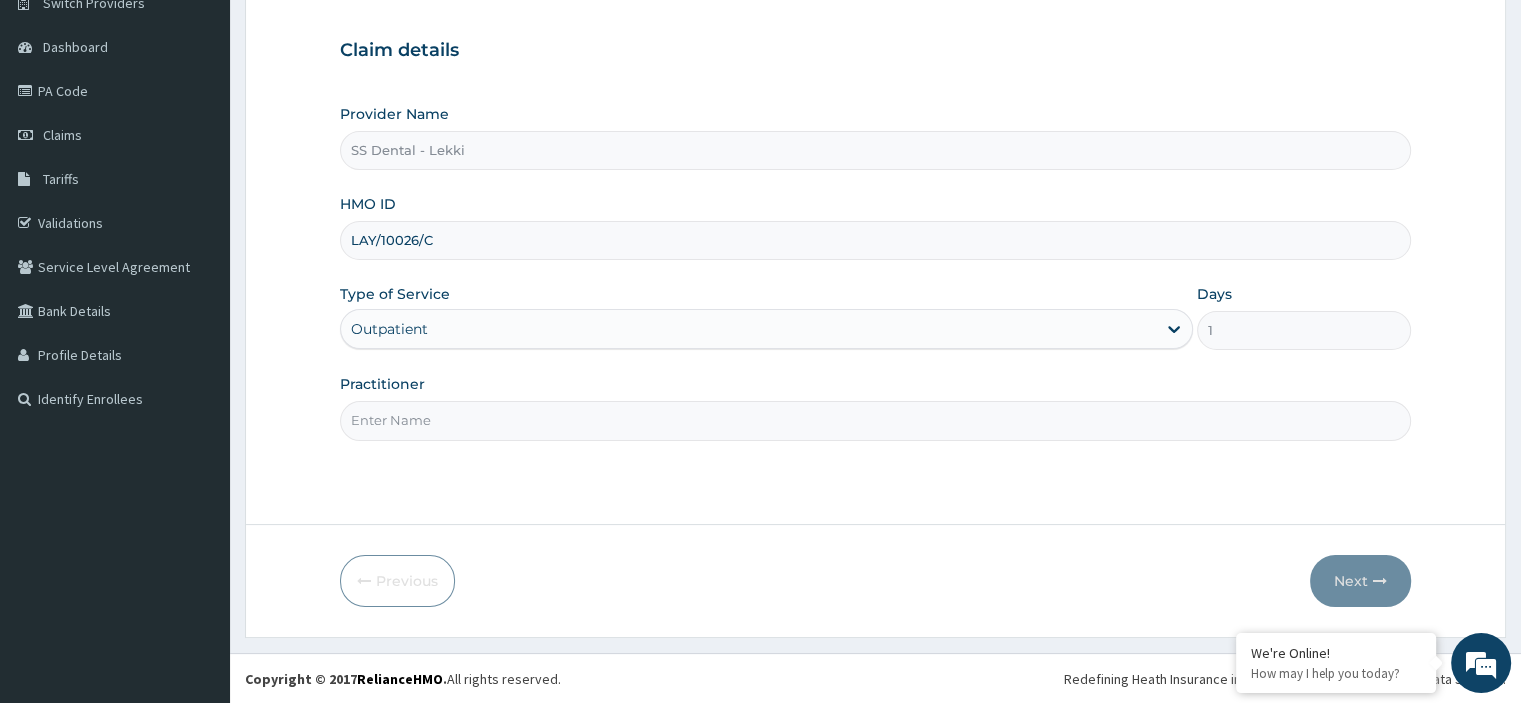 click on "Practitioner" at bounding box center [875, 420] 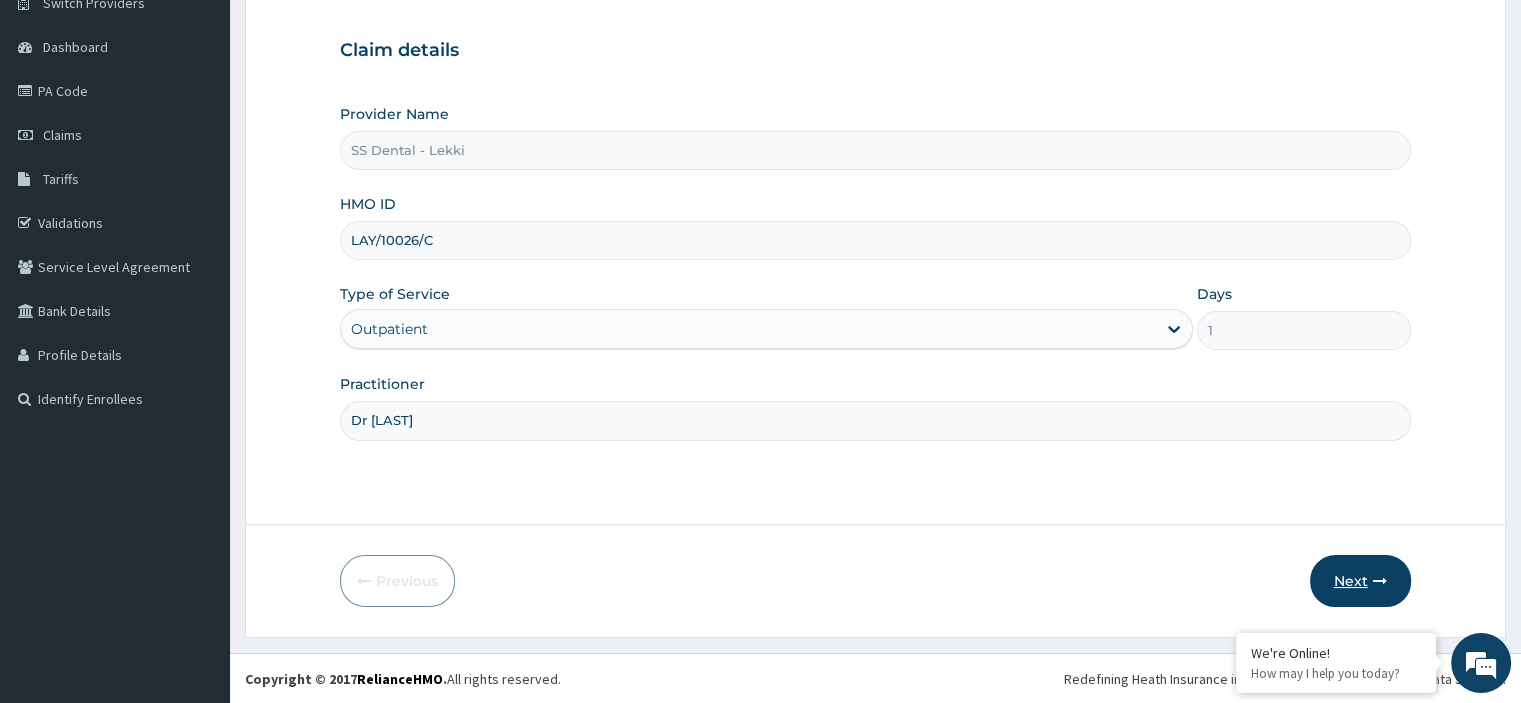 type on "Dr Kate" 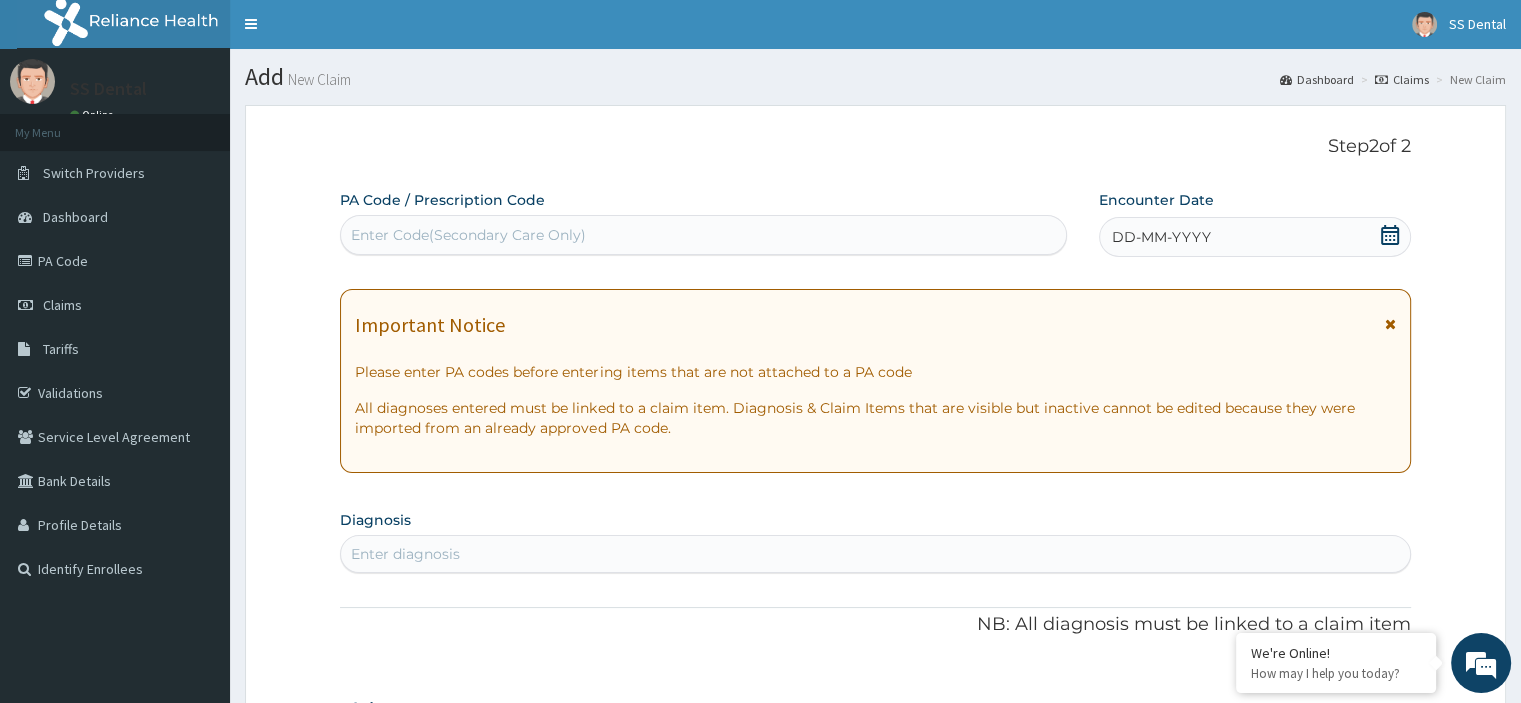 scroll, scrollTop: 0, scrollLeft: 0, axis: both 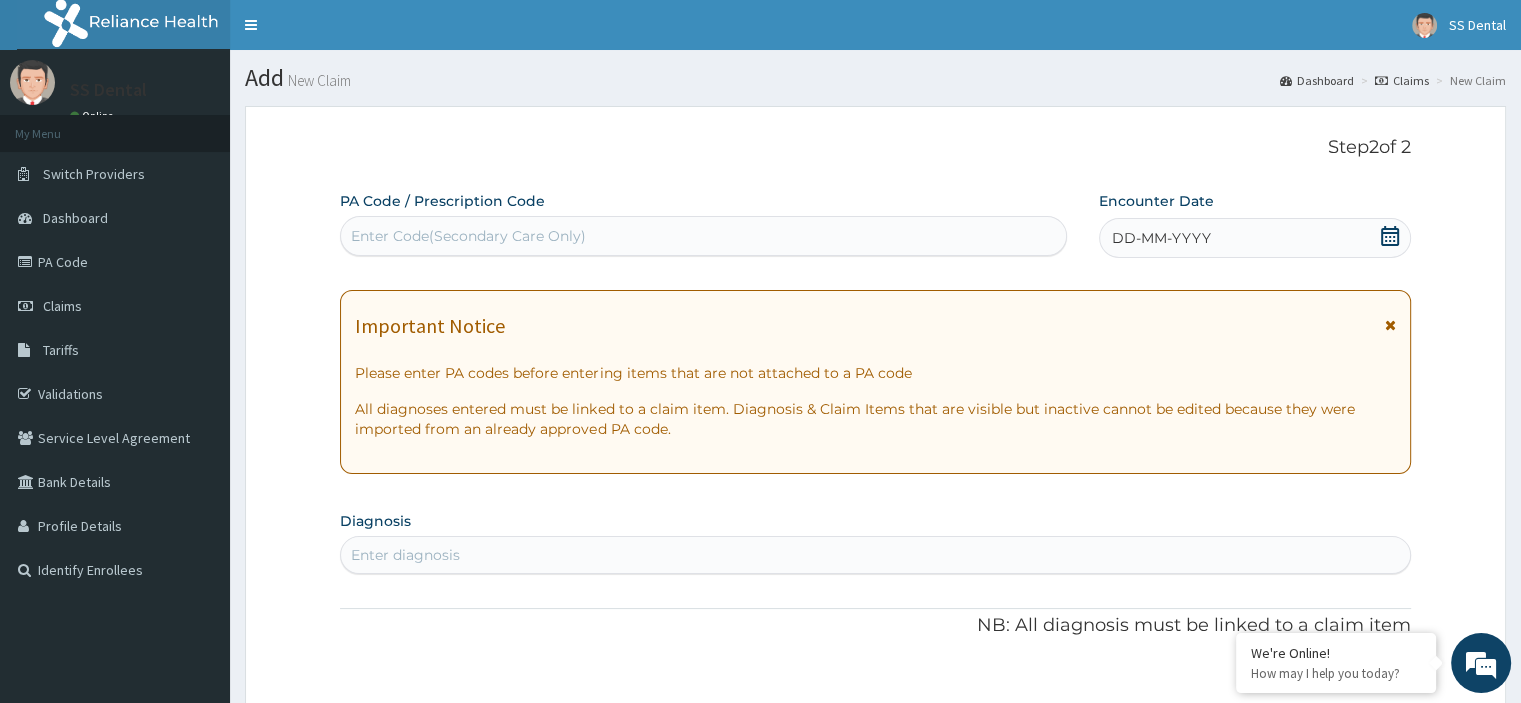 click on "Enter Code(Secondary Care Only)" at bounding box center (468, 236) 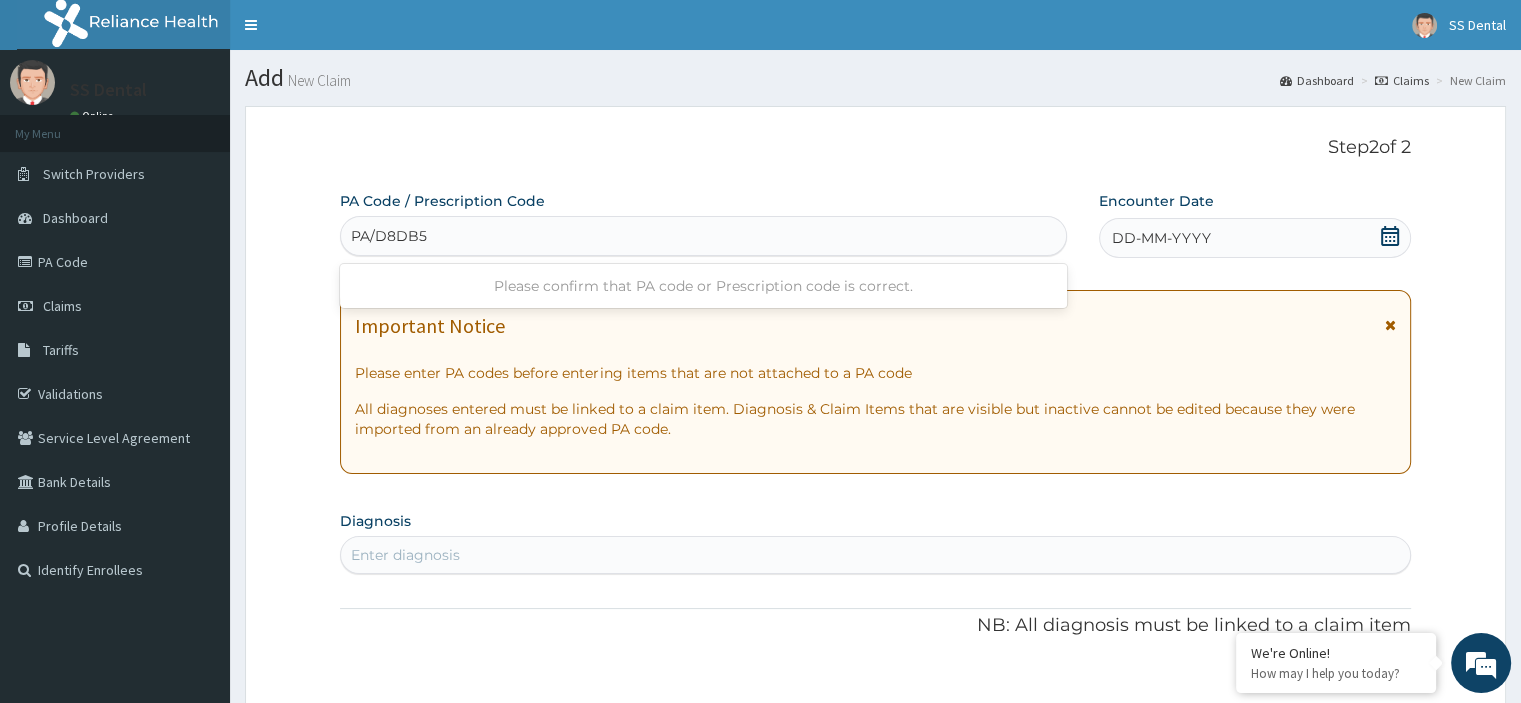 type on "PA/D8DB5F" 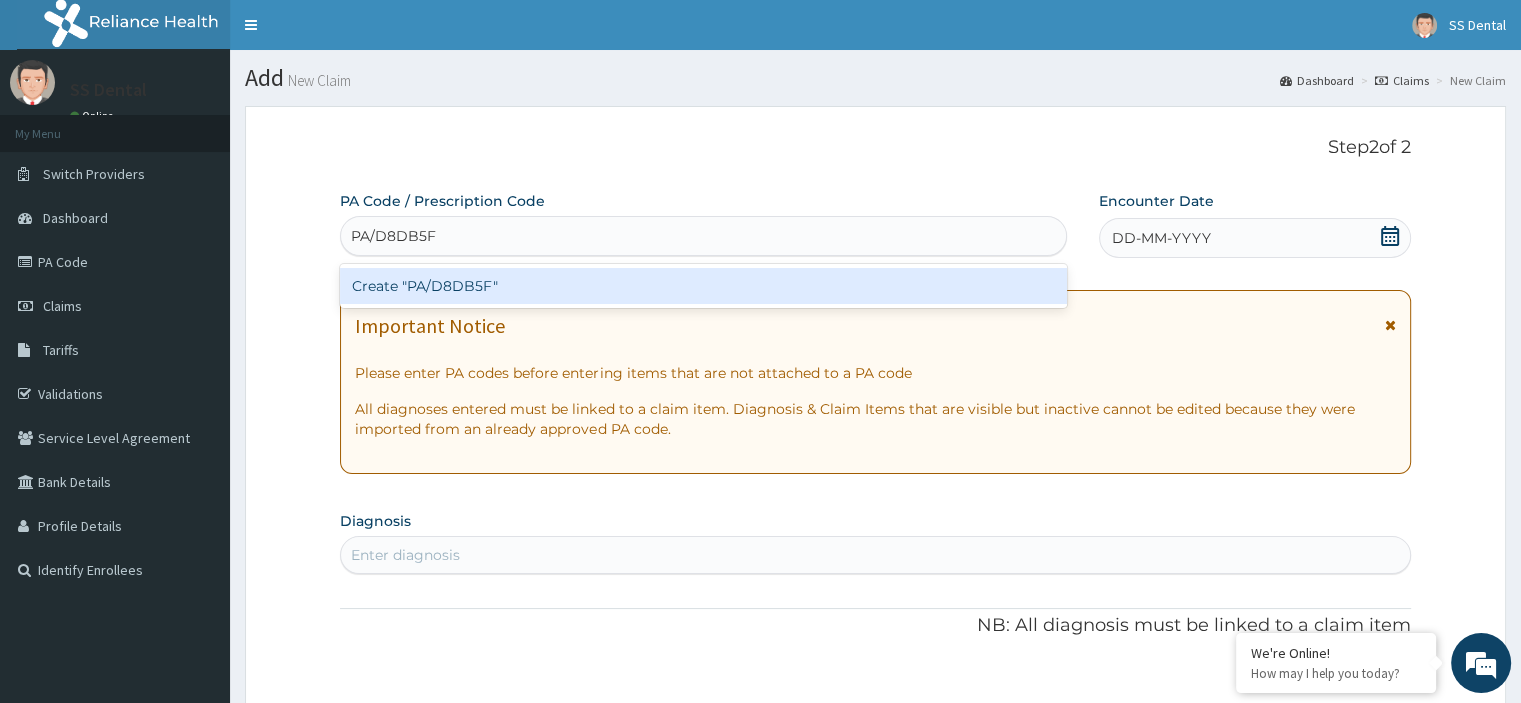click on "Create "PA/D8DB5F"" at bounding box center (703, 286) 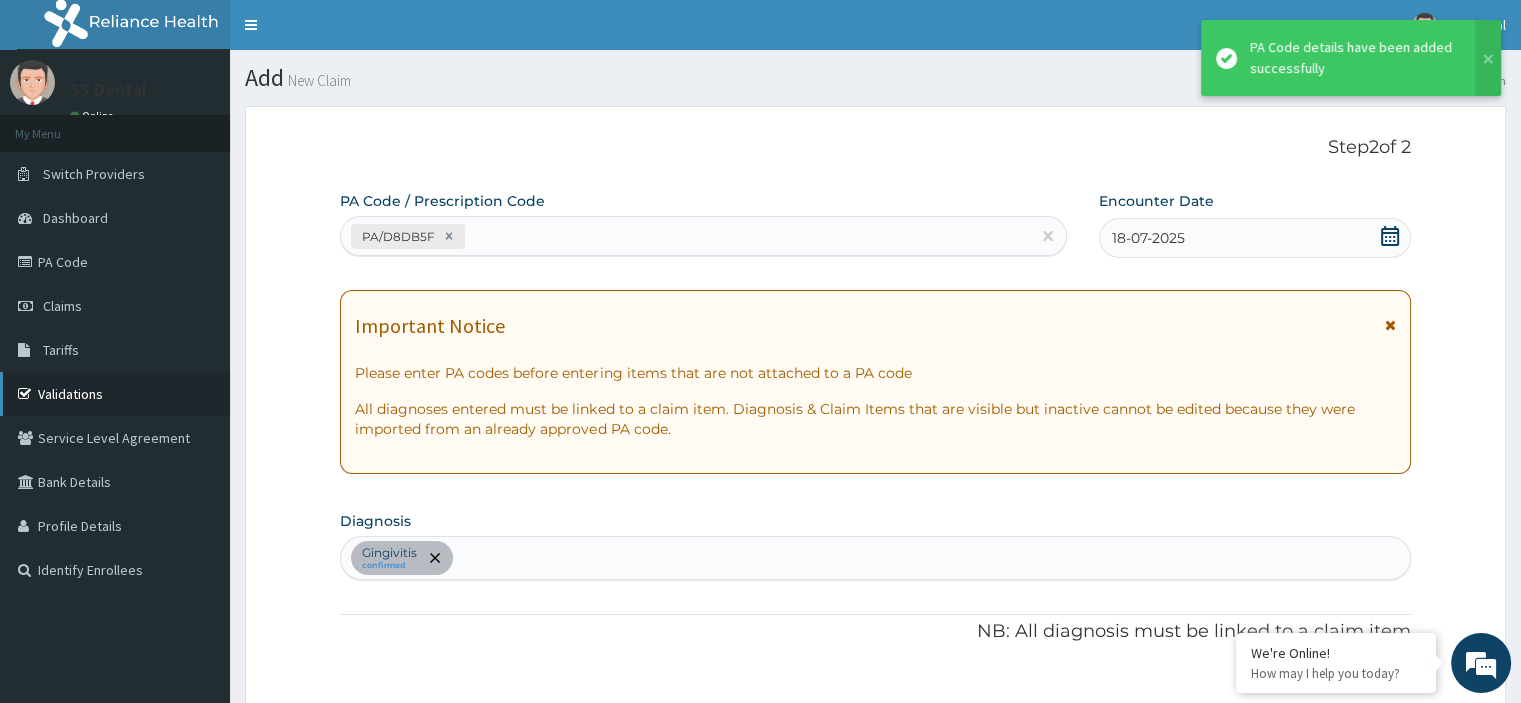 scroll, scrollTop: 753, scrollLeft: 0, axis: vertical 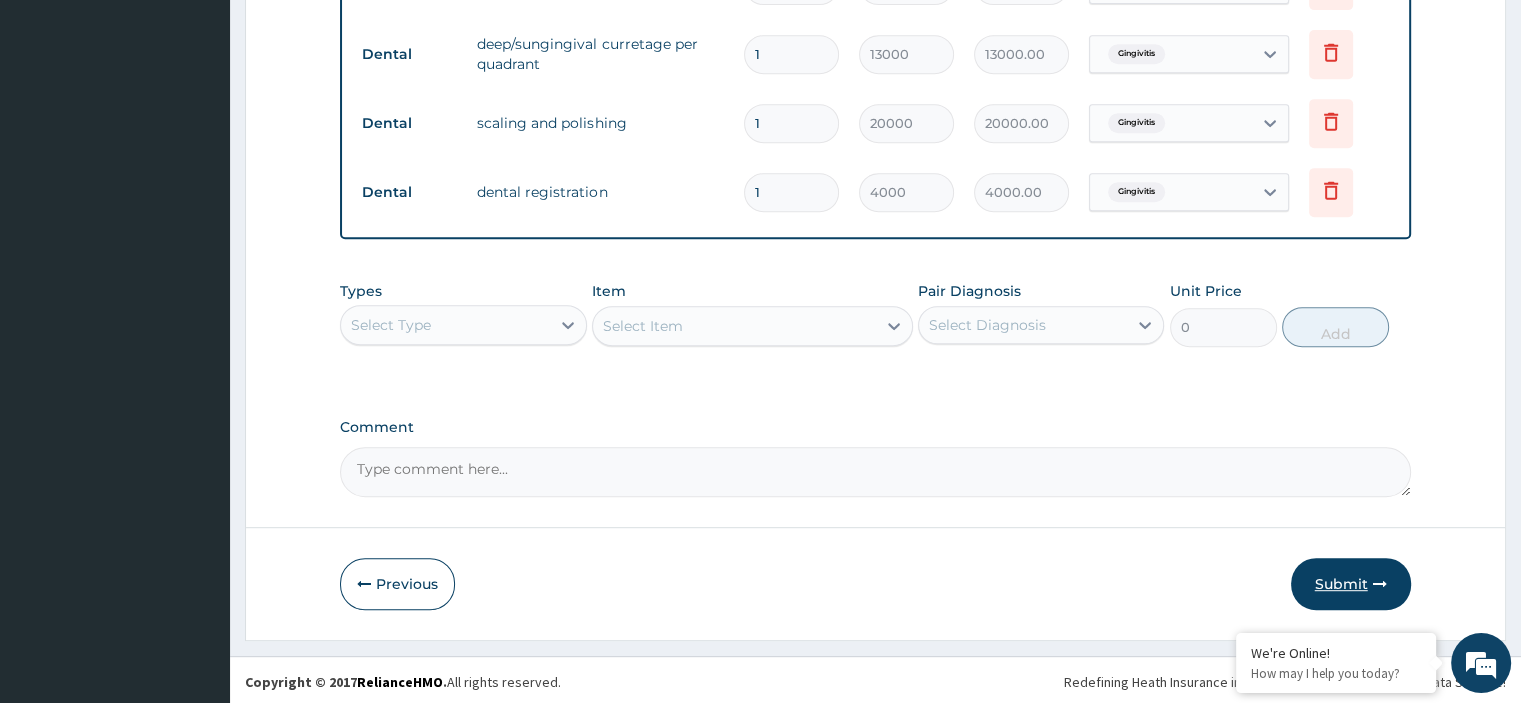 click on "Submit" at bounding box center (1351, 584) 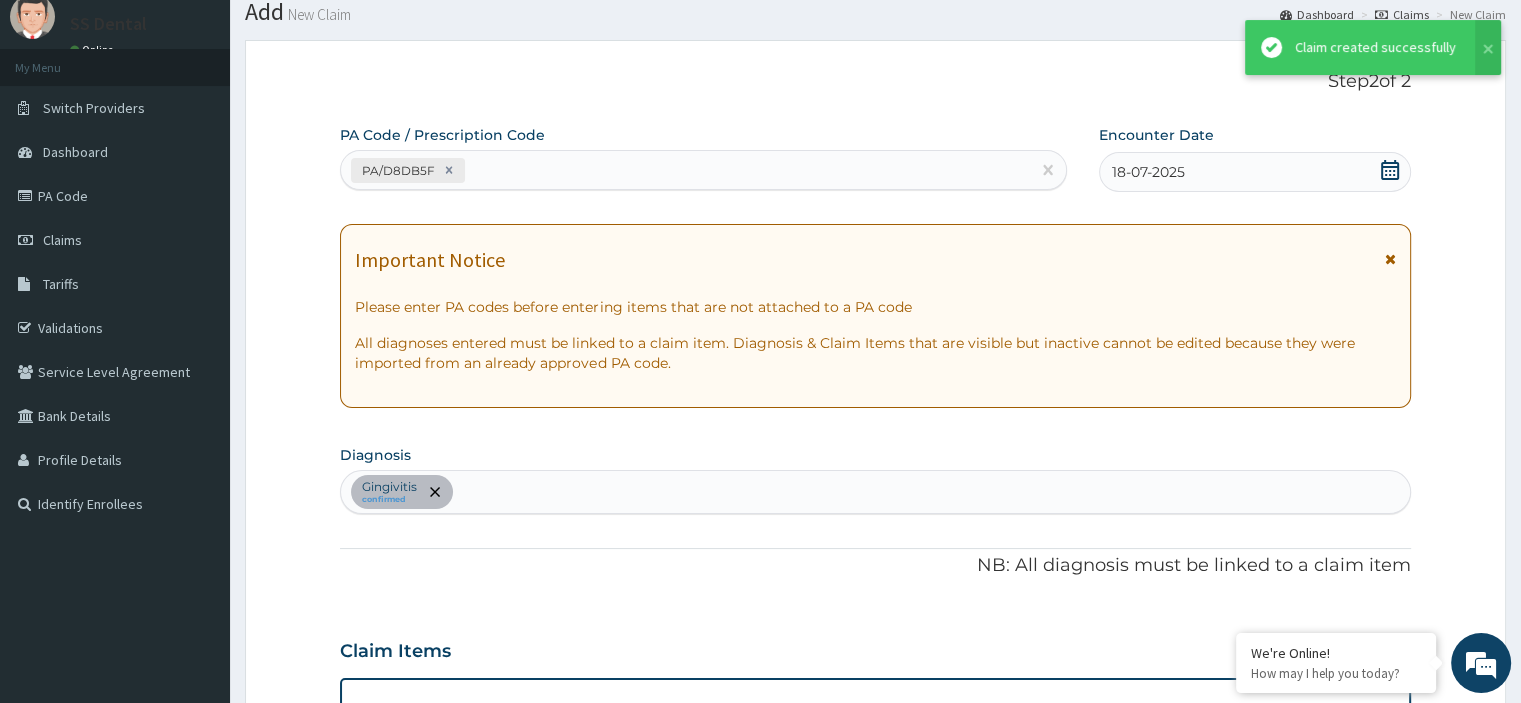 scroll, scrollTop: 916, scrollLeft: 0, axis: vertical 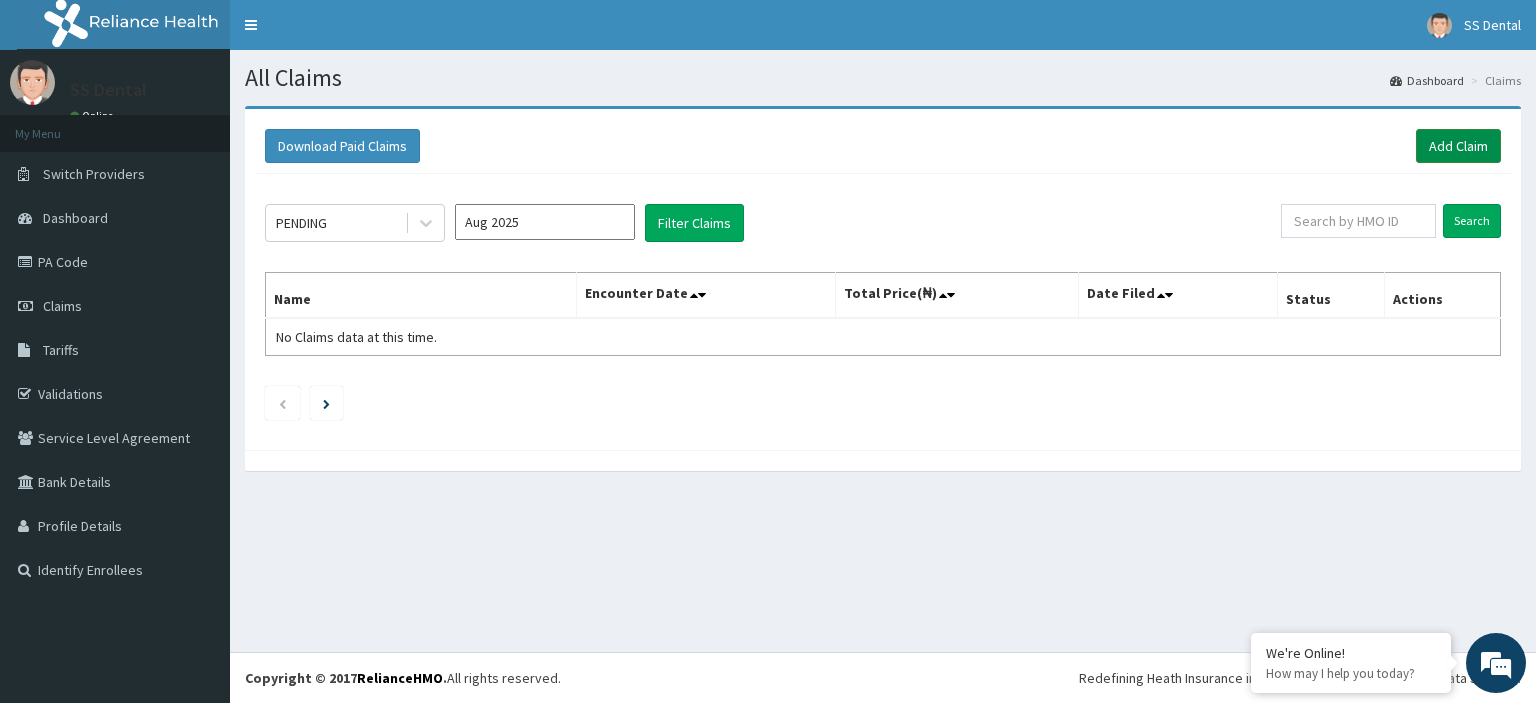 click on "Add Claim" at bounding box center [1458, 146] 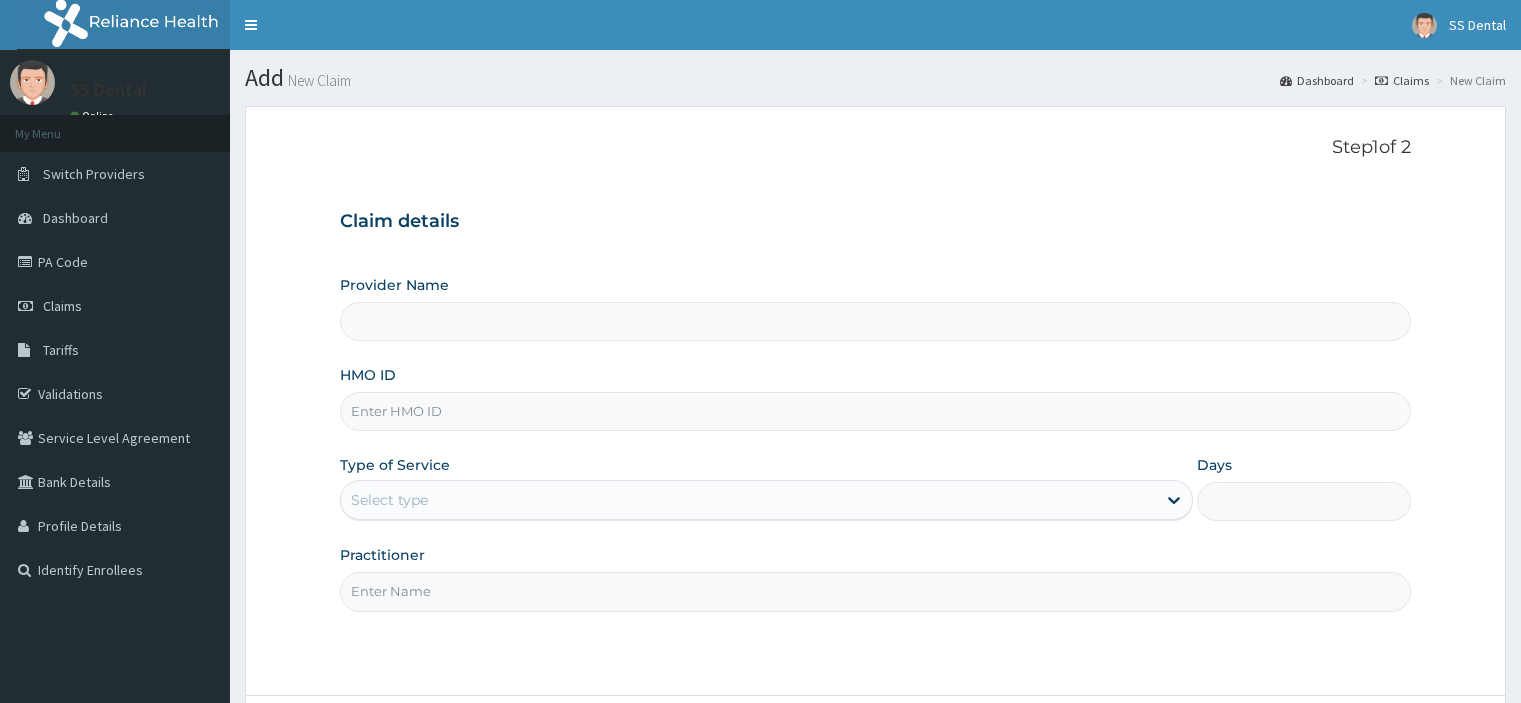 scroll, scrollTop: 0, scrollLeft: 0, axis: both 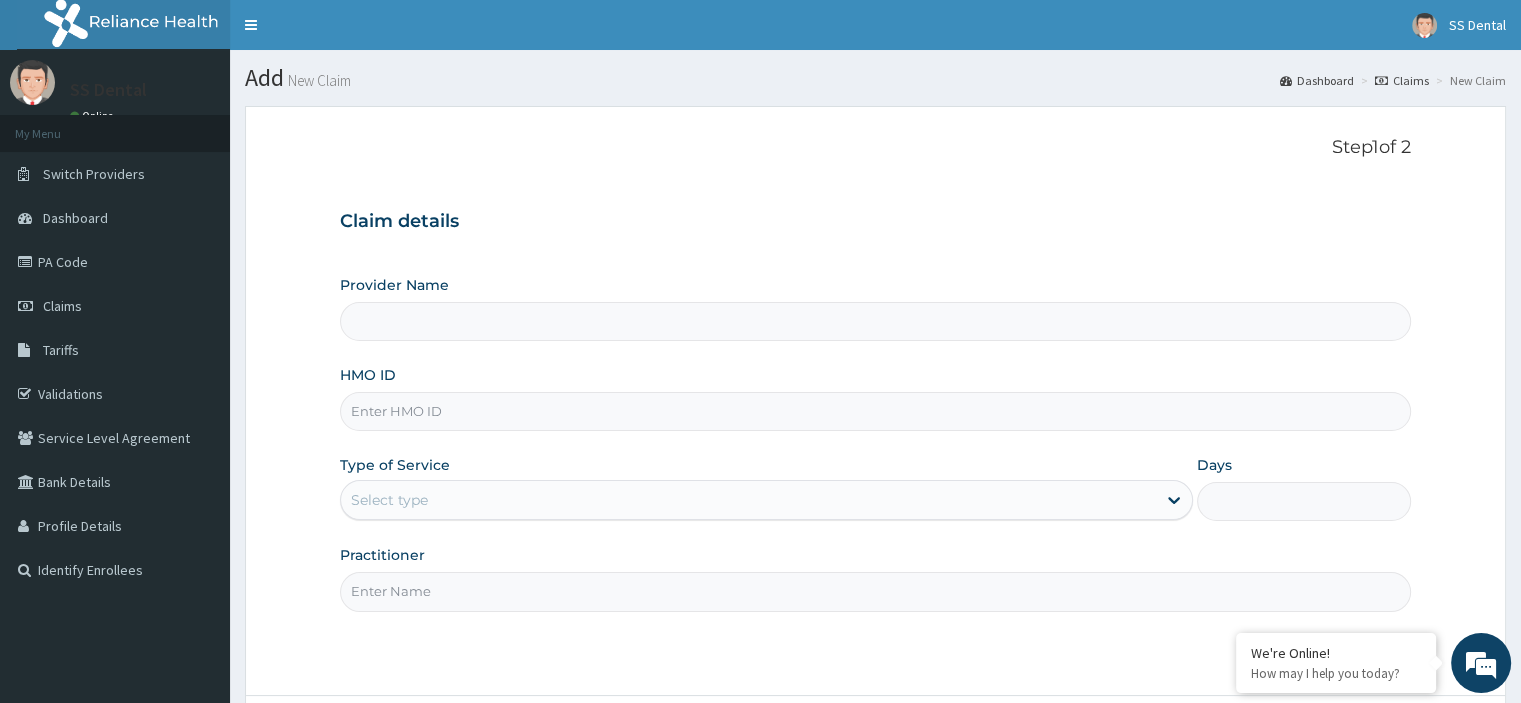 type on "SS Dental - Lekki" 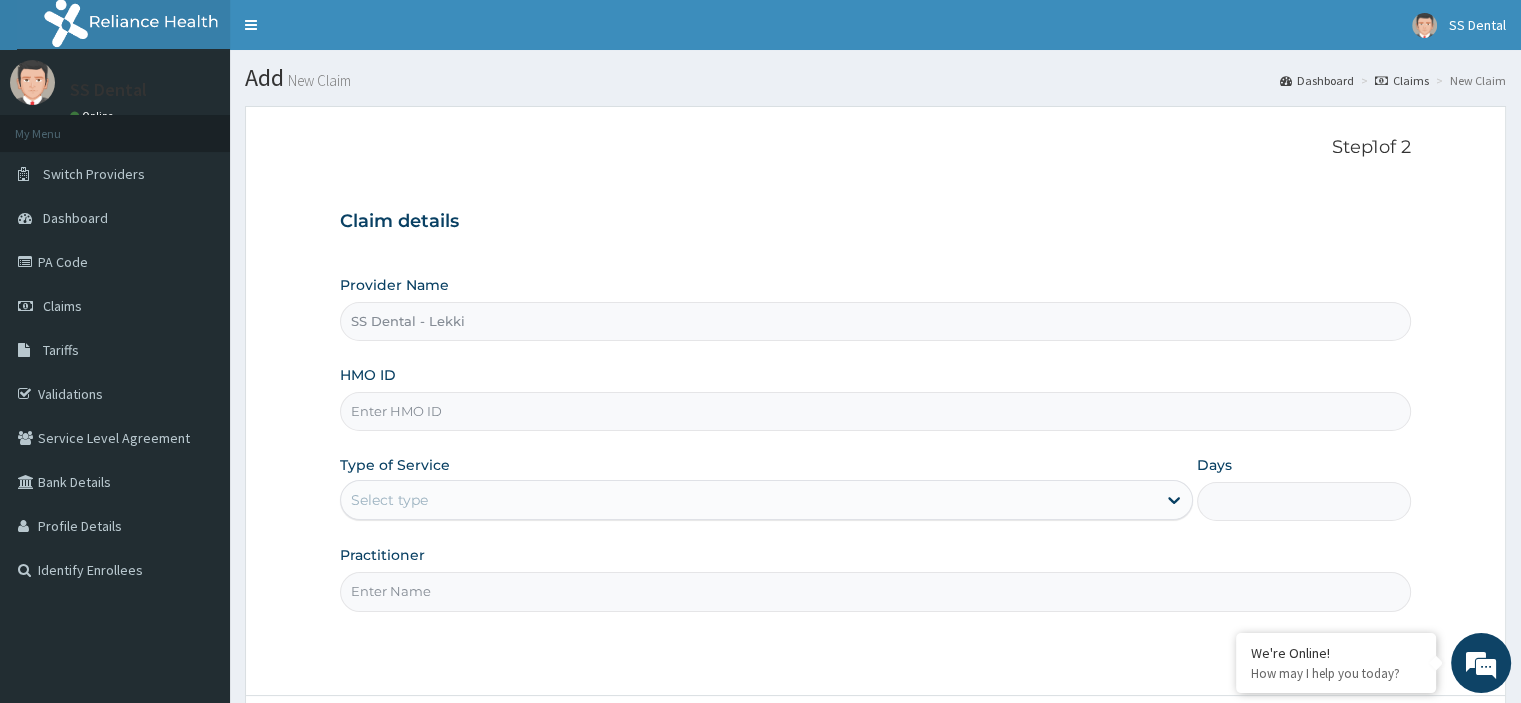 scroll, scrollTop: 0, scrollLeft: 0, axis: both 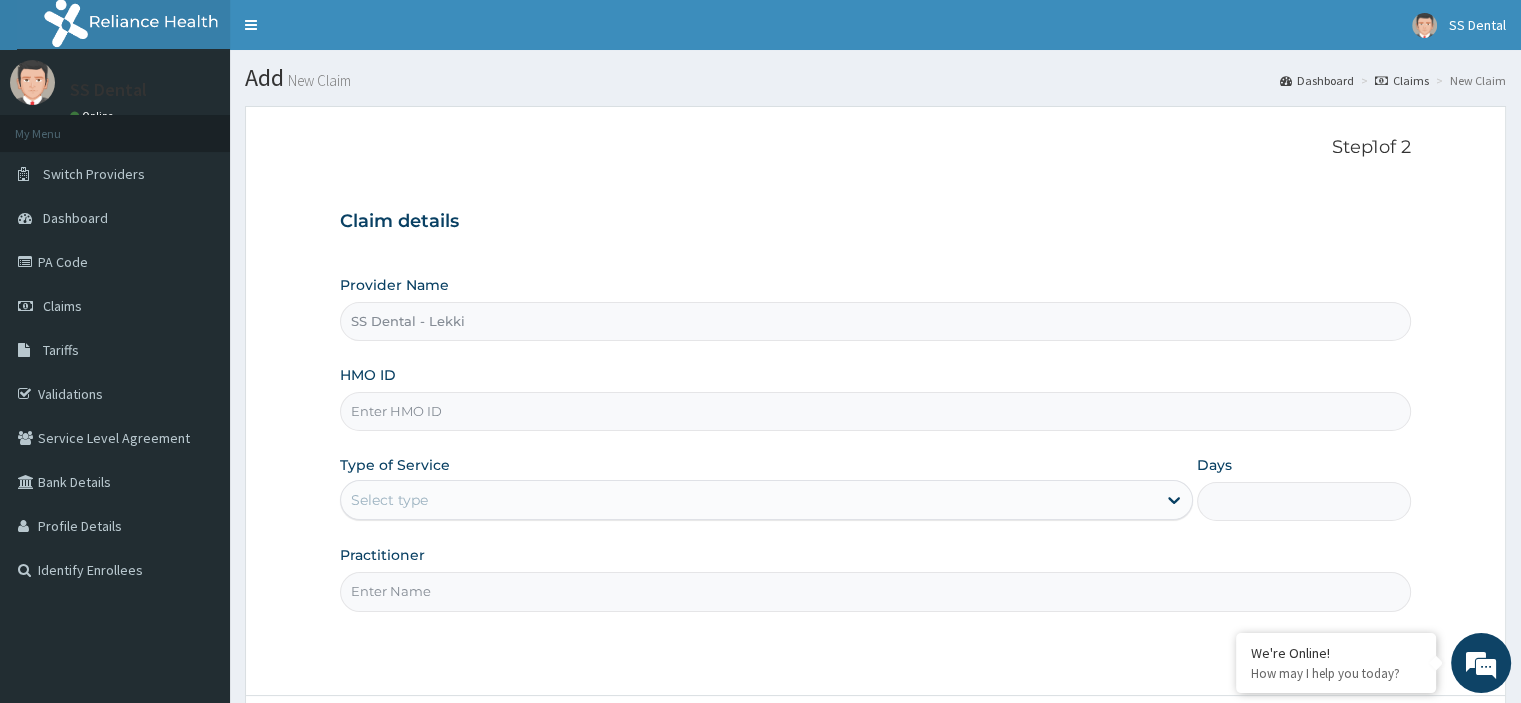 click on "HMO ID" at bounding box center [875, 411] 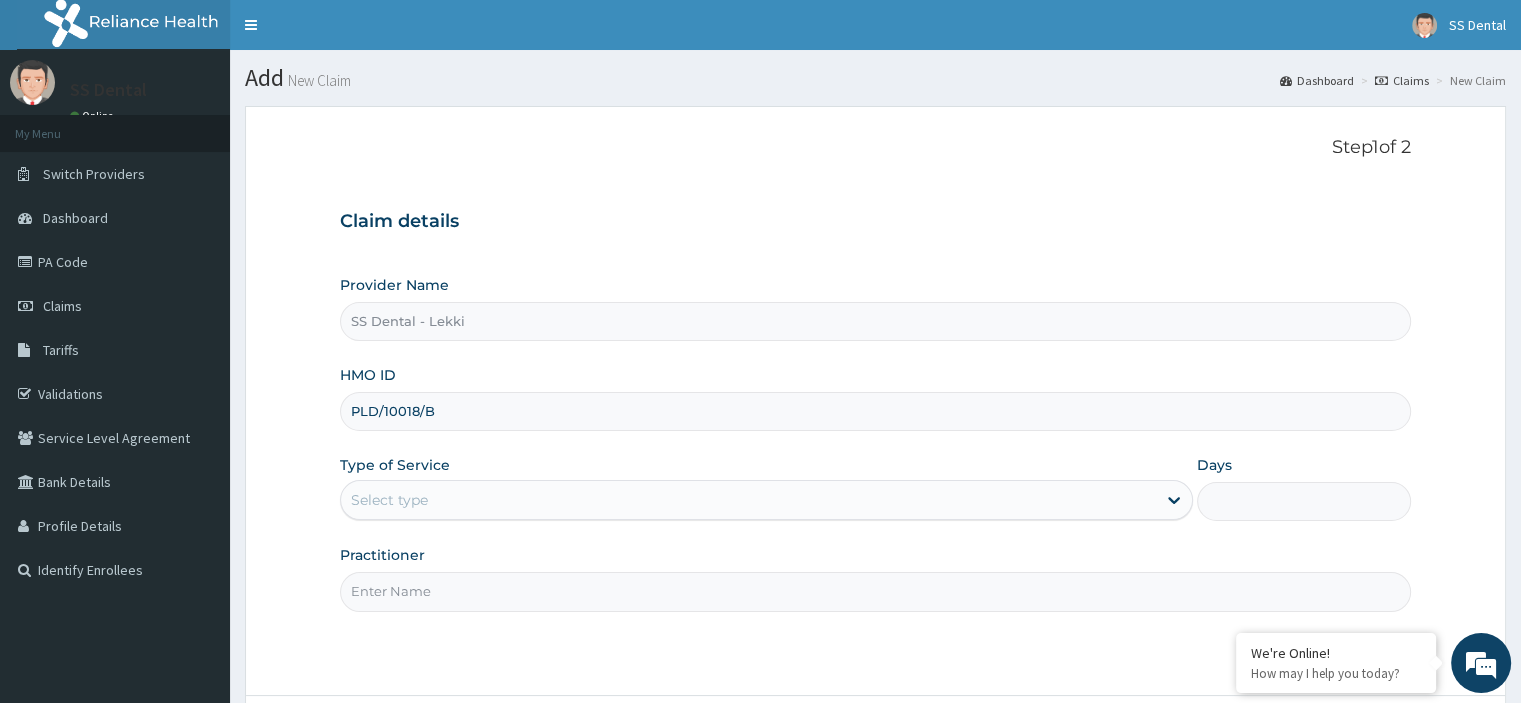 type on "PLD/10018/B" 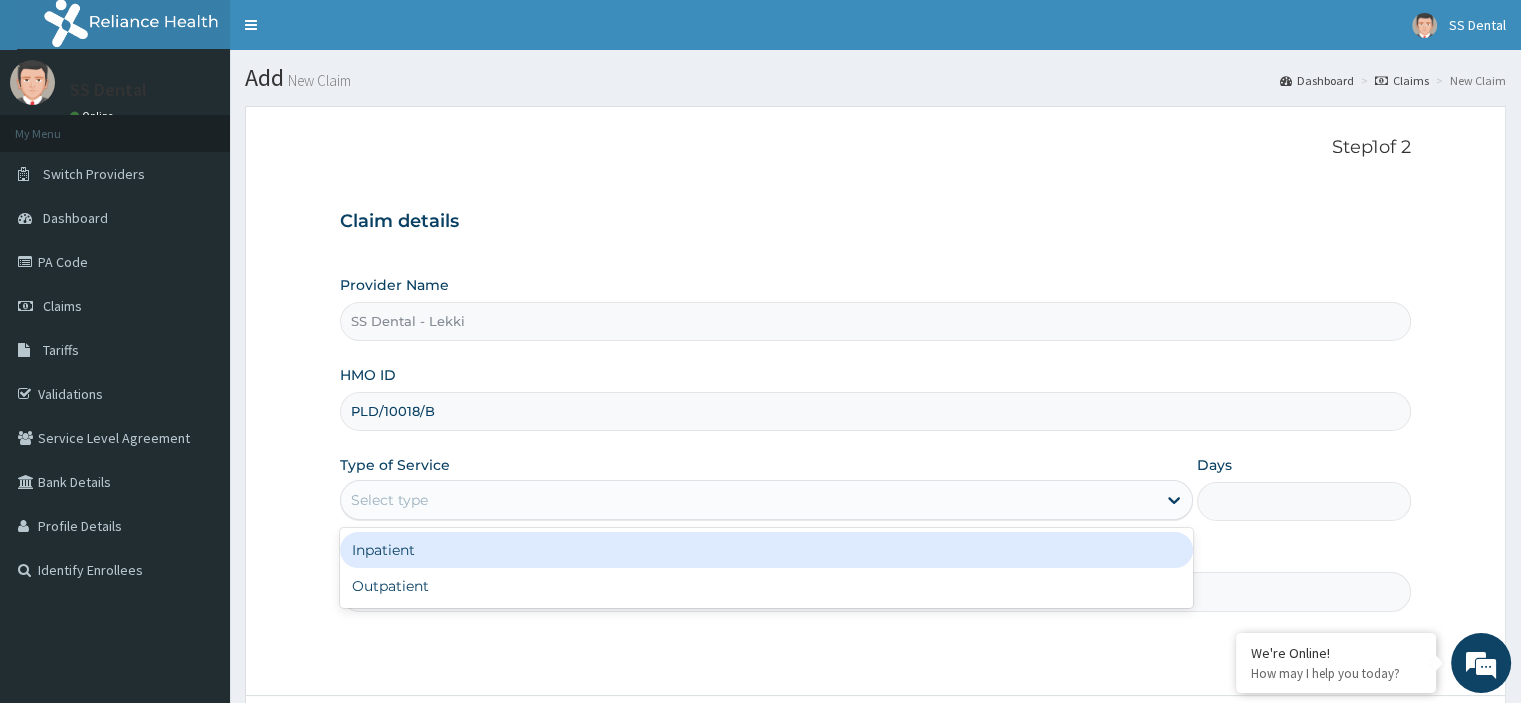 click on "Select type" at bounding box center (748, 500) 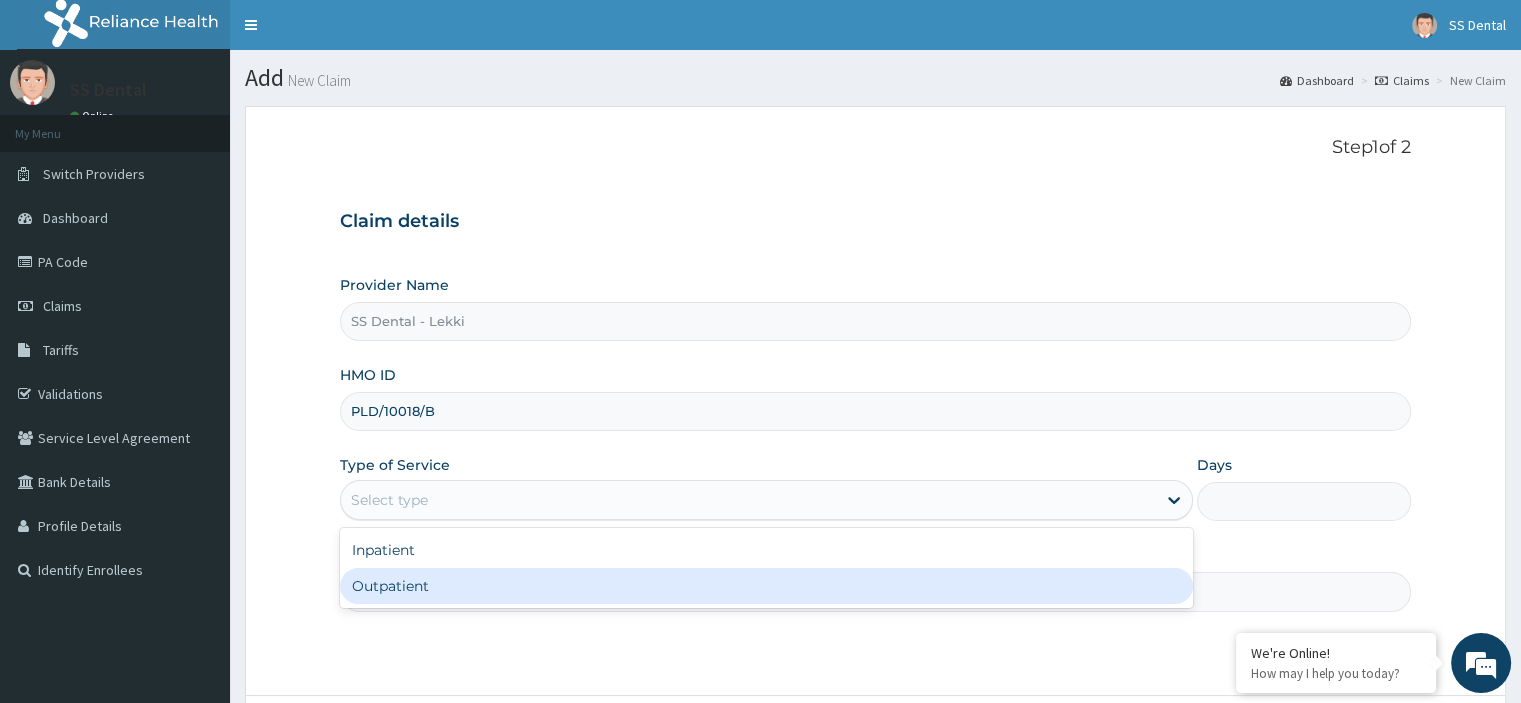 click on "Outpatient" at bounding box center (766, 586) 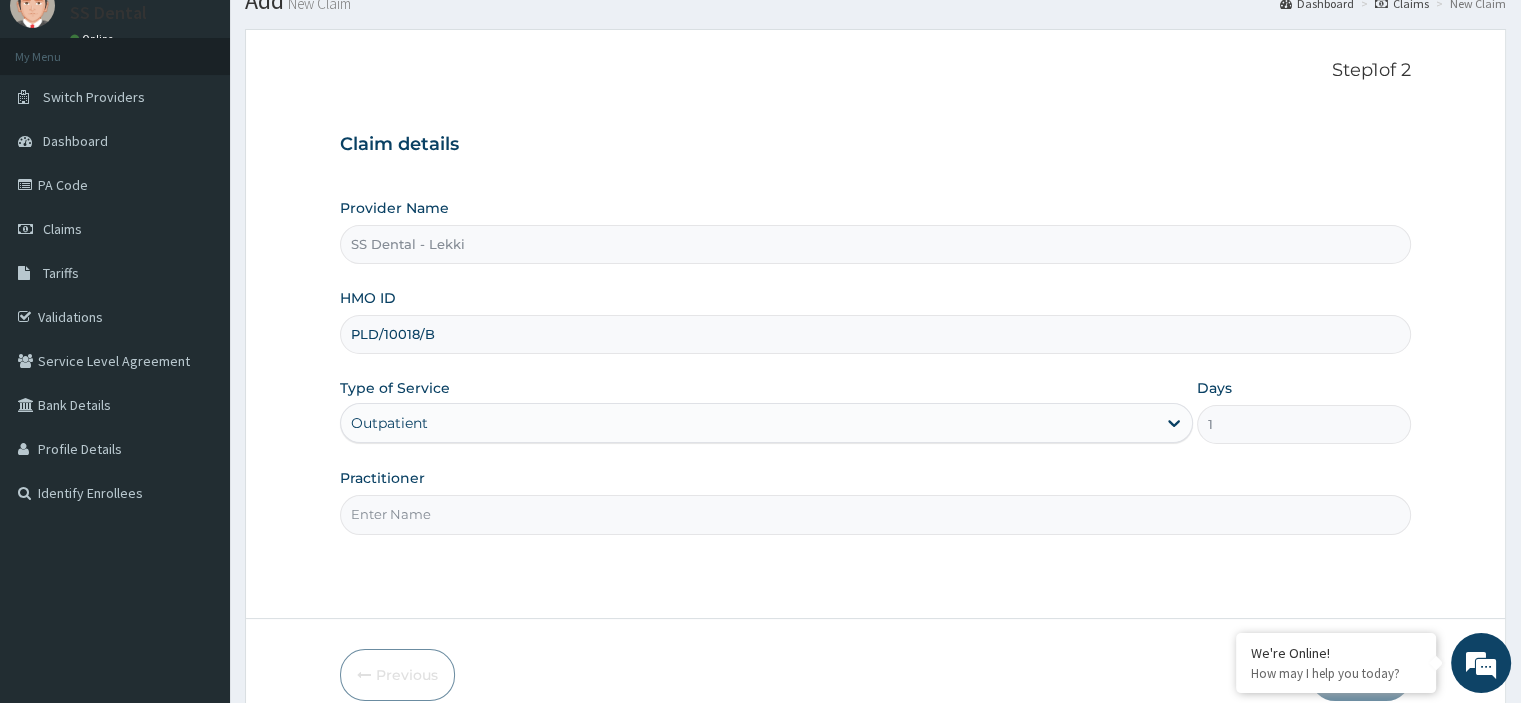 scroll, scrollTop: 171, scrollLeft: 0, axis: vertical 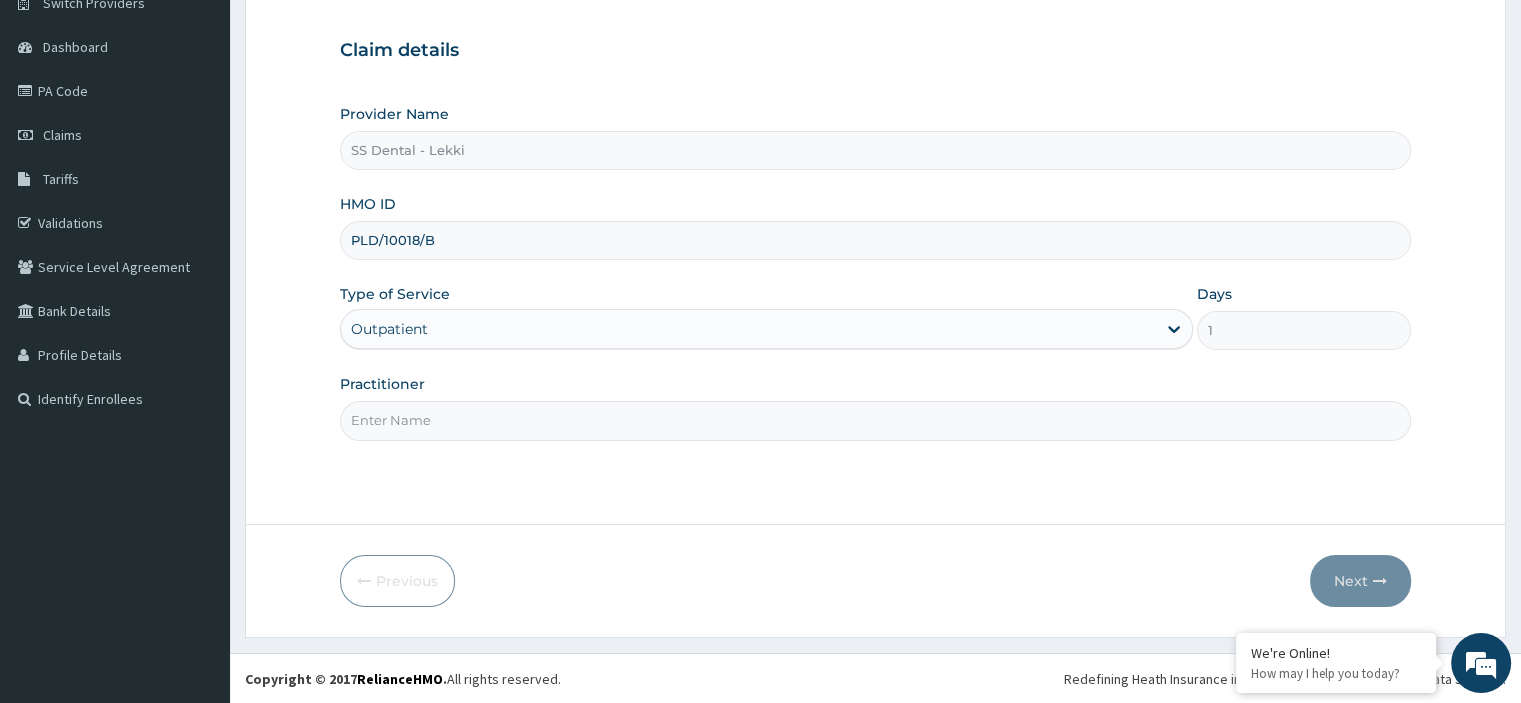 click on "Practitioner" at bounding box center (875, 420) 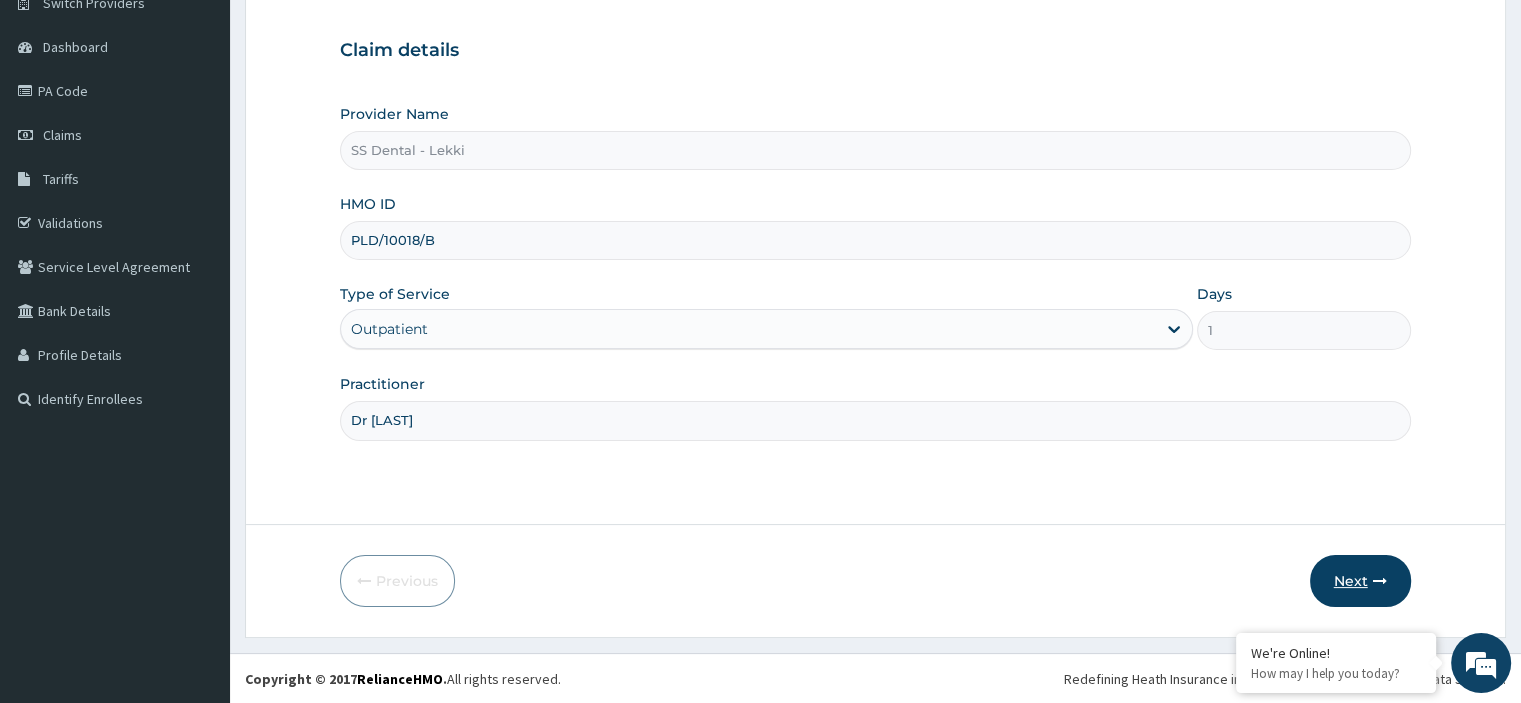 type on "Dr [LAST]" 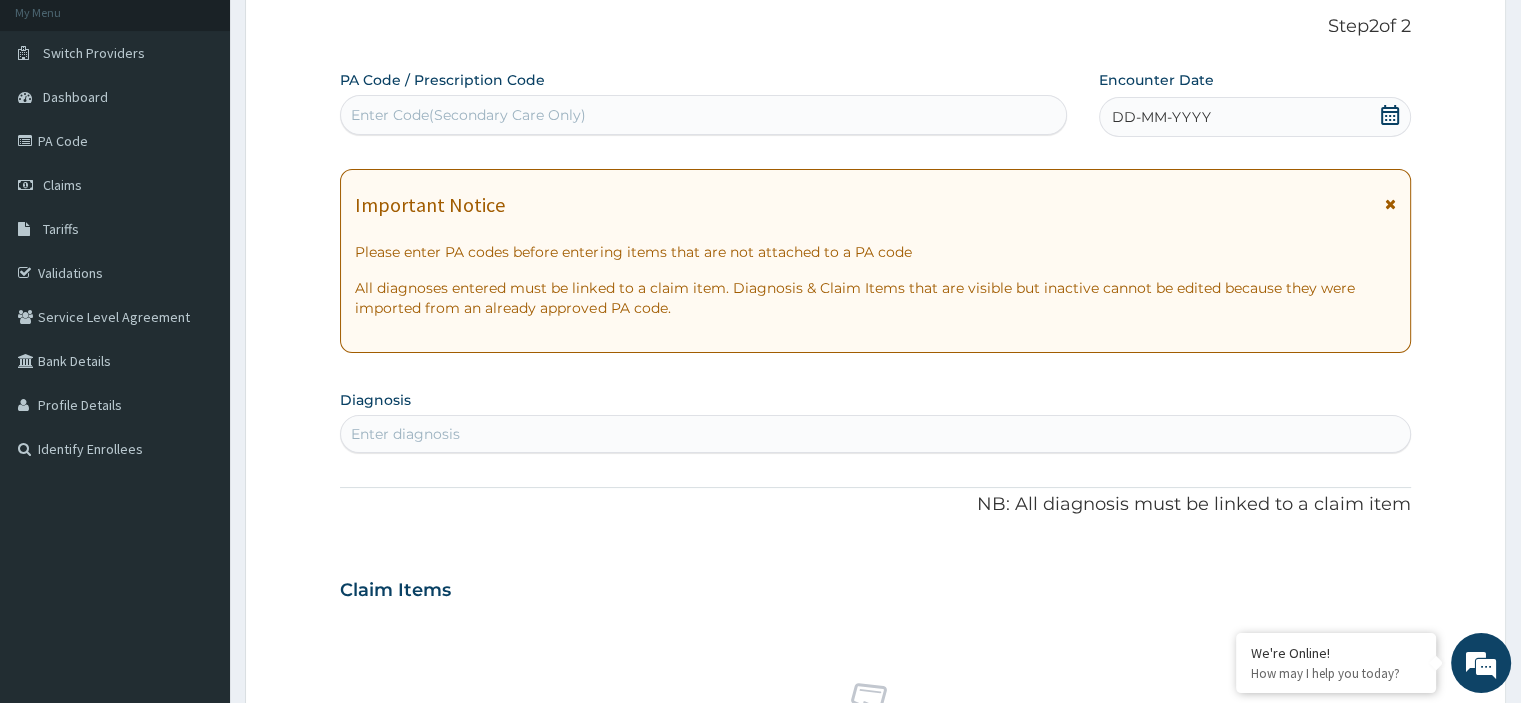 scroll, scrollTop: 0, scrollLeft: 0, axis: both 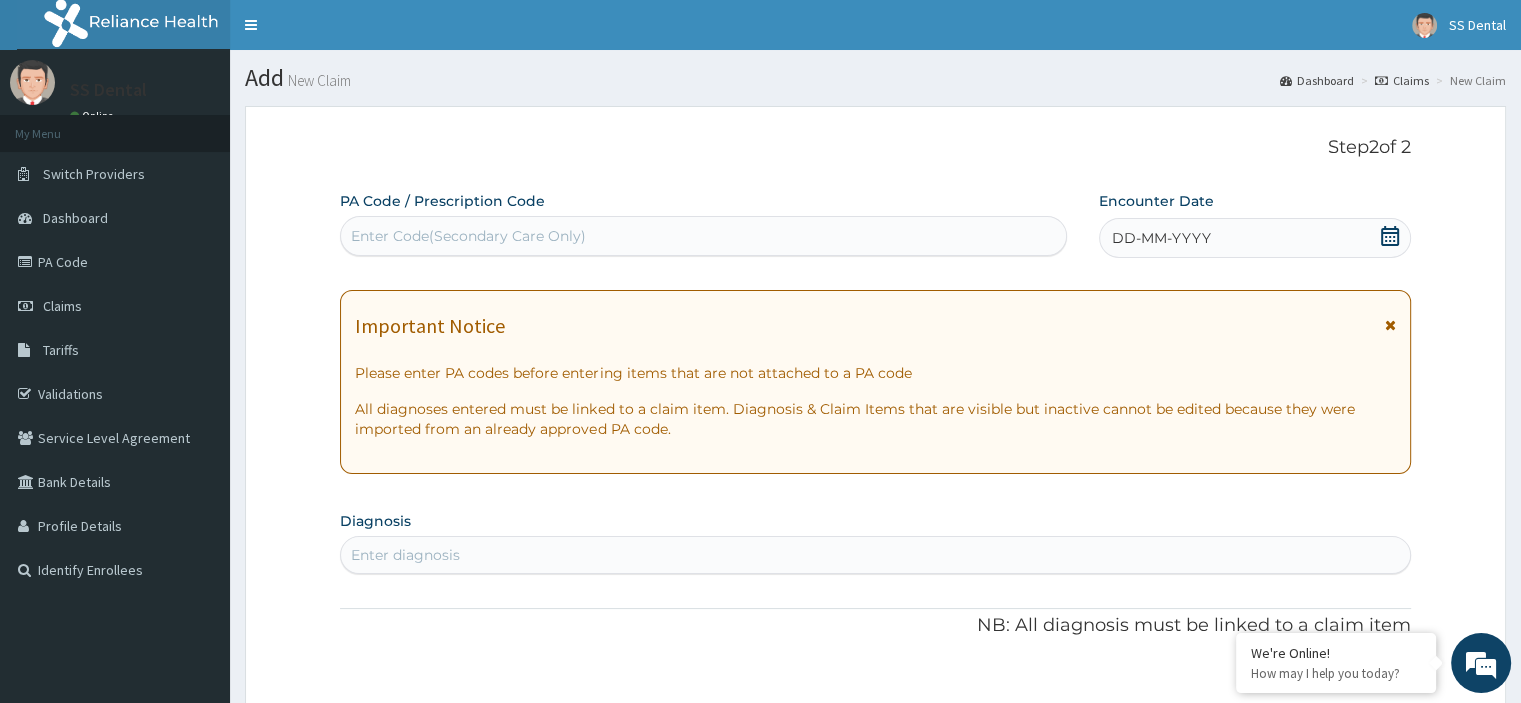 click on "Enter Code(Secondary Care Only)" at bounding box center (468, 236) 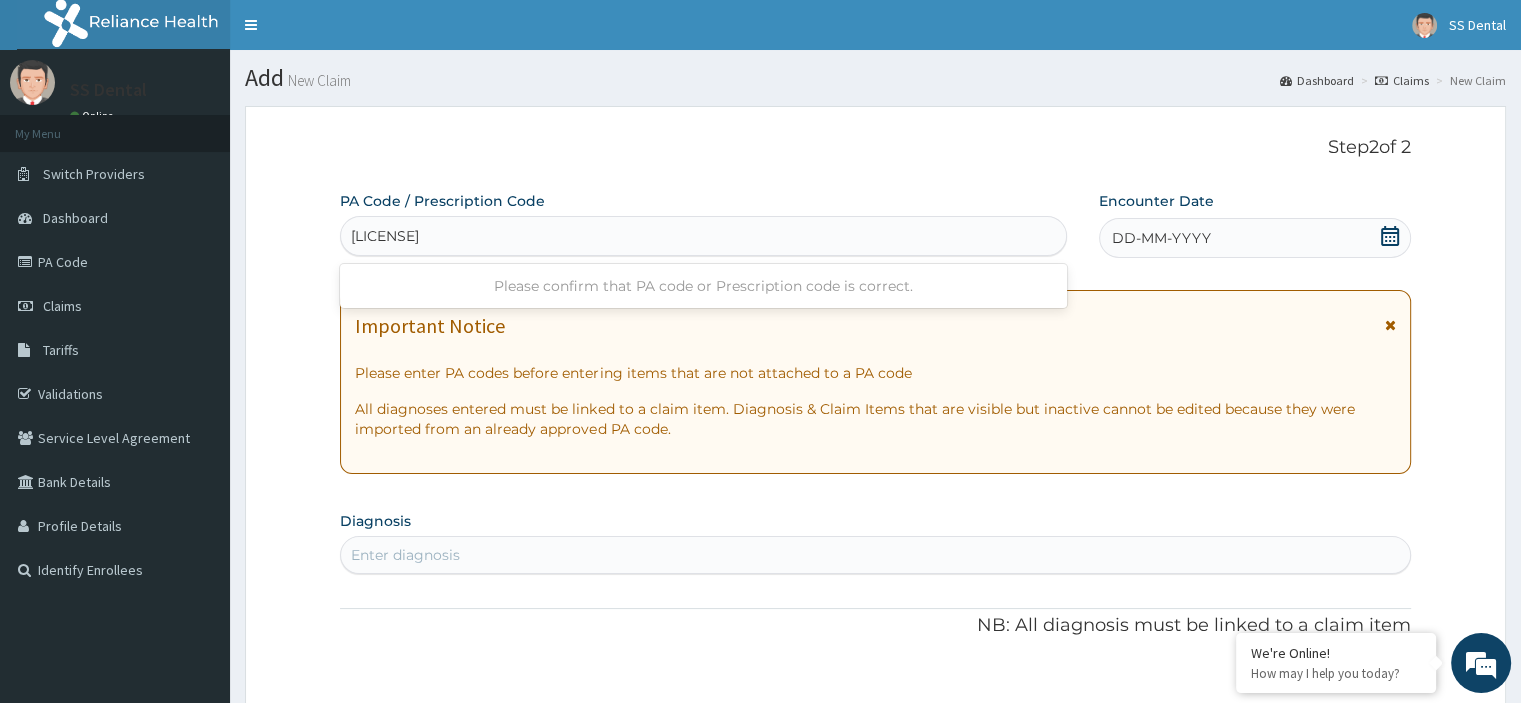 type on "PA/B3EF52" 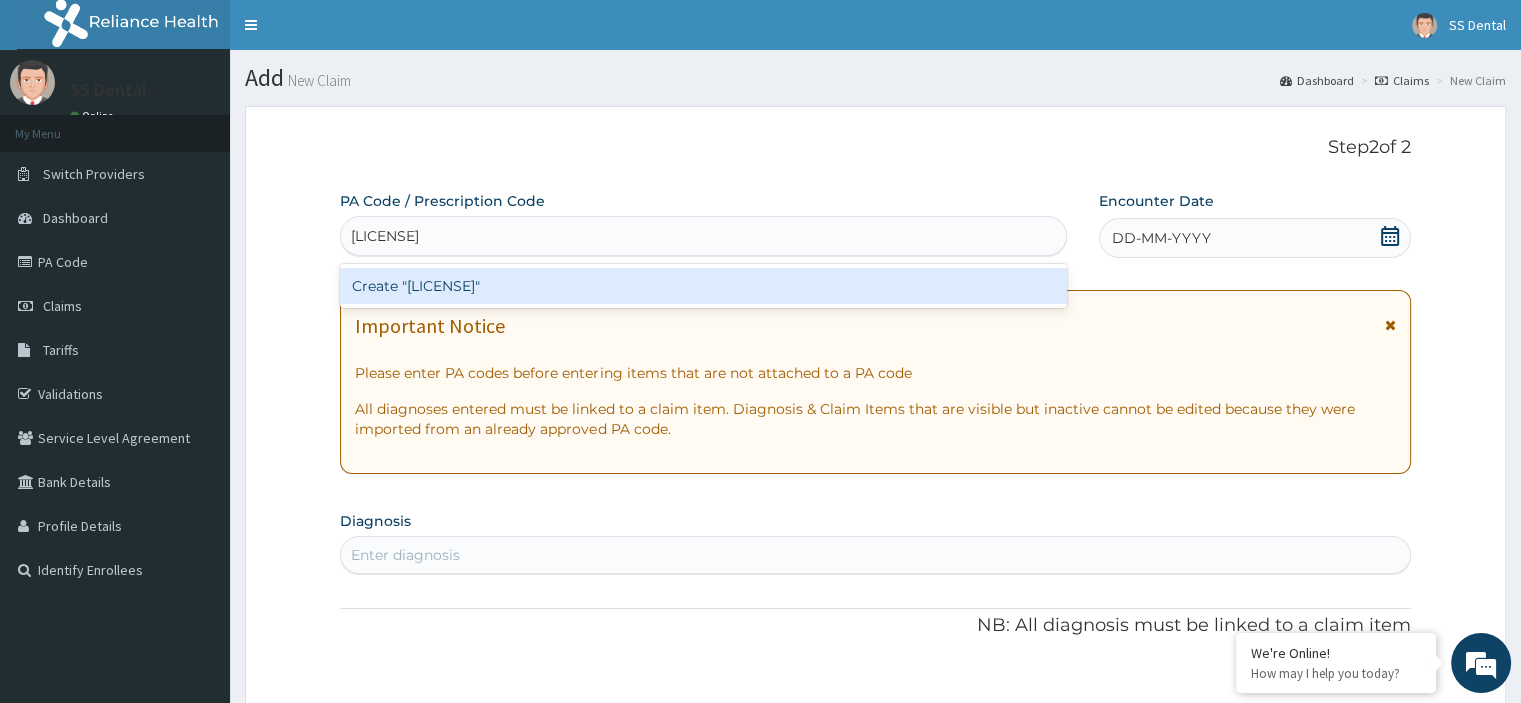click on "Create "PA/B3EF52"" at bounding box center (703, 286) 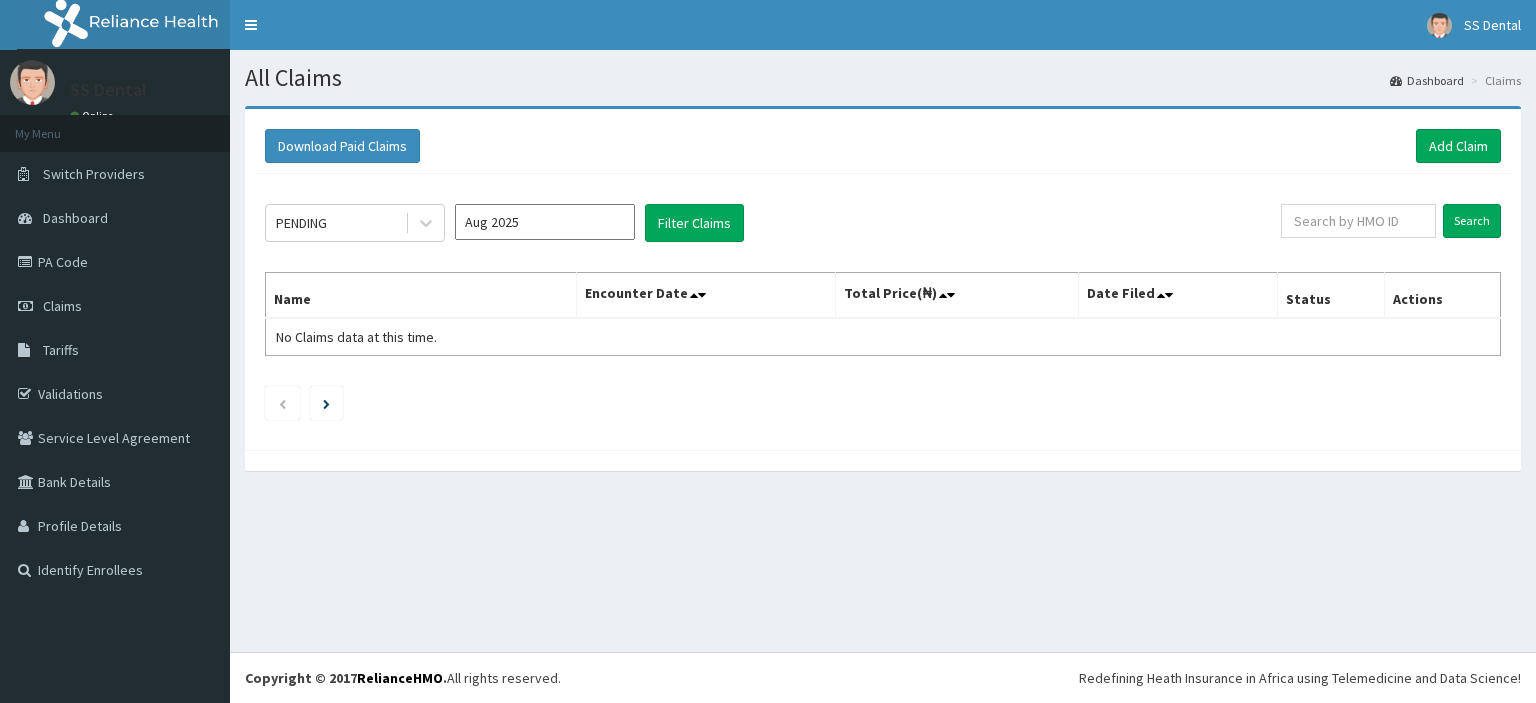 scroll, scrollTop: 0, scrollLeft: 0, axis: both 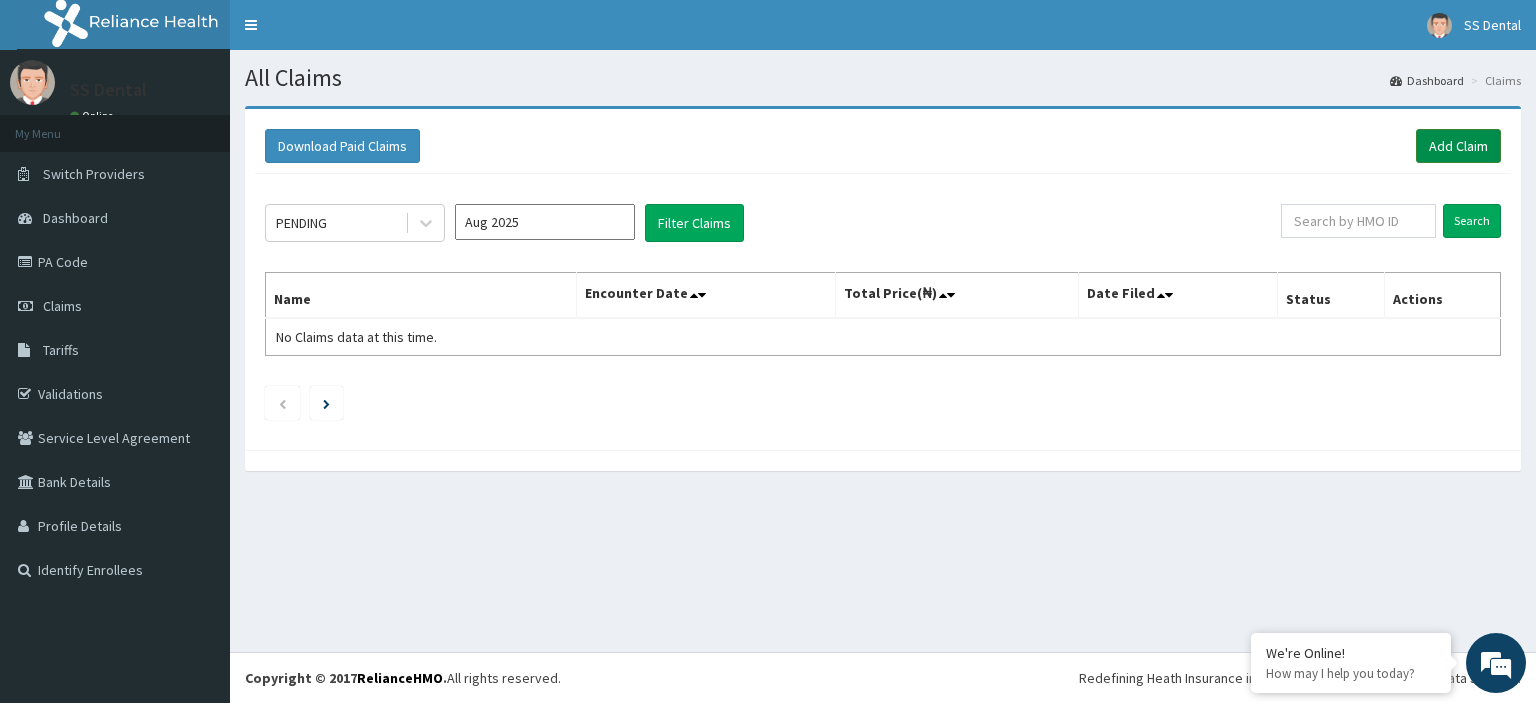 click on "Add Claim" at bounding box center [1458, 146] 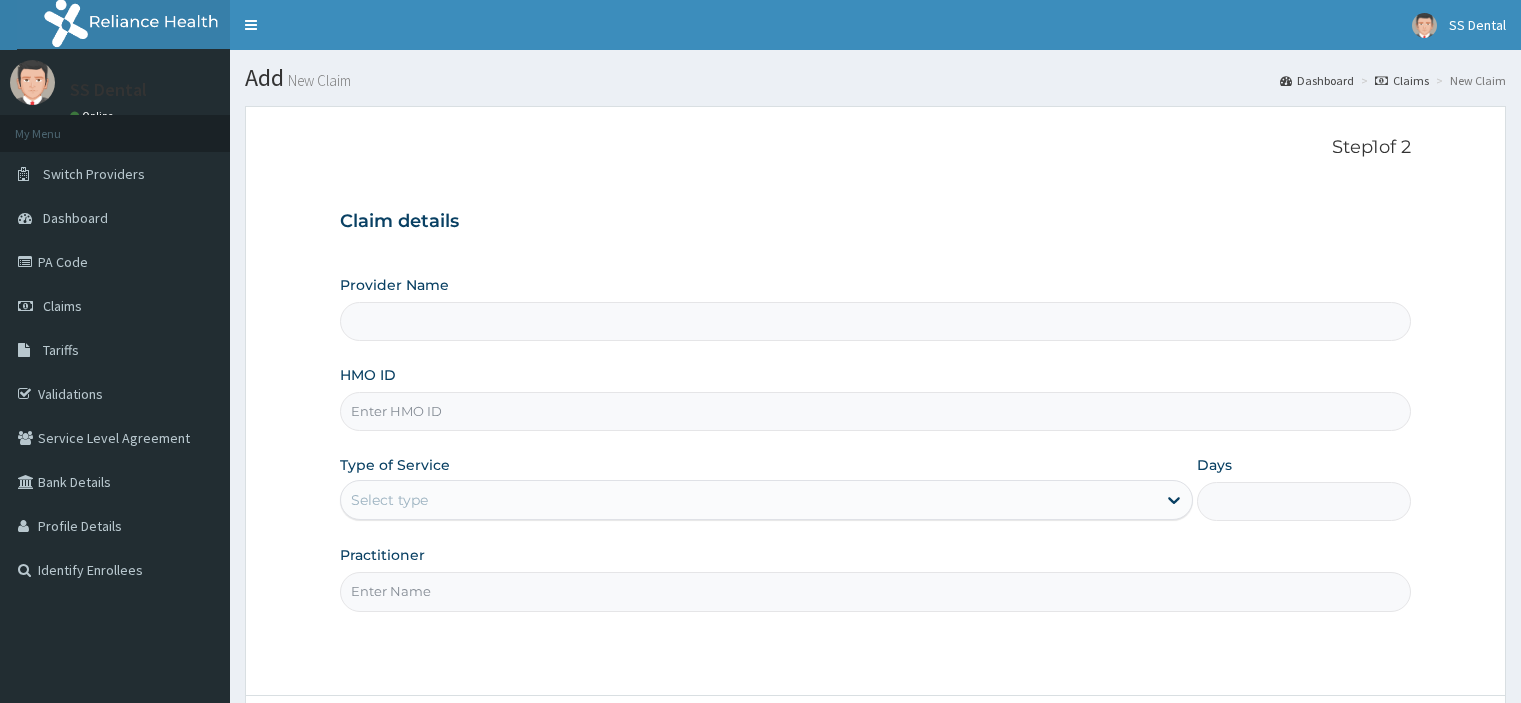 scroll, scrollTop: 0, scrollLeft: 0, axis: both 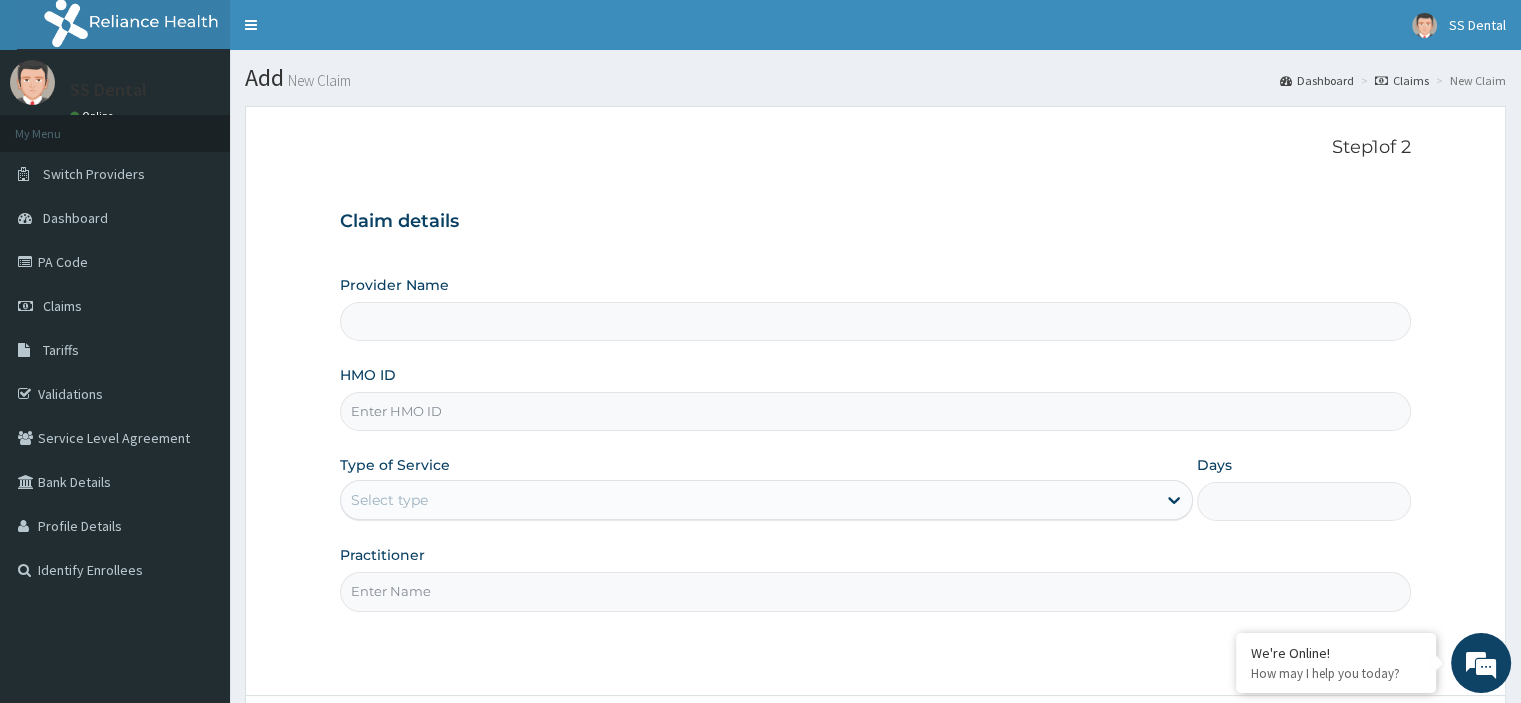 type on "SS Dental - Lekki" 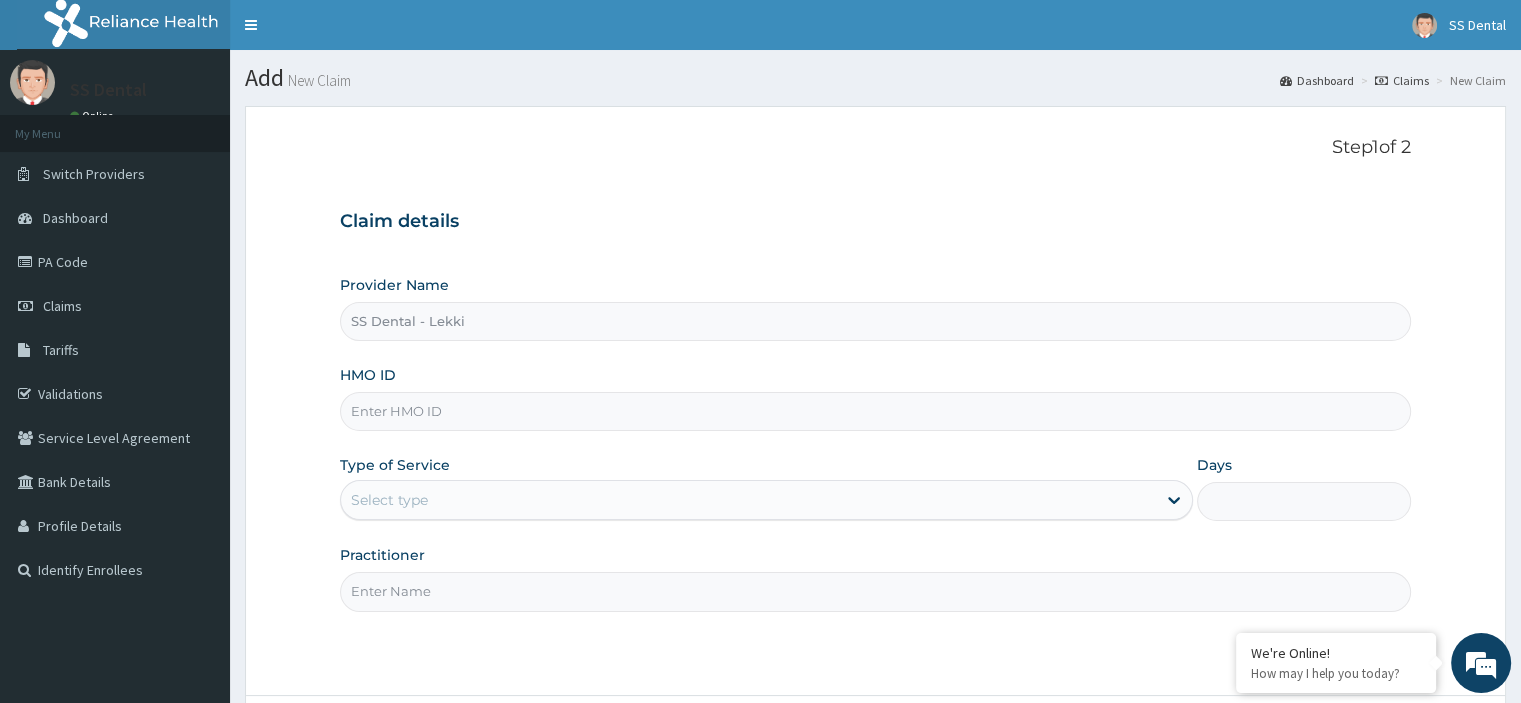 click on "HMO ID" at bounding box center [875, 411] 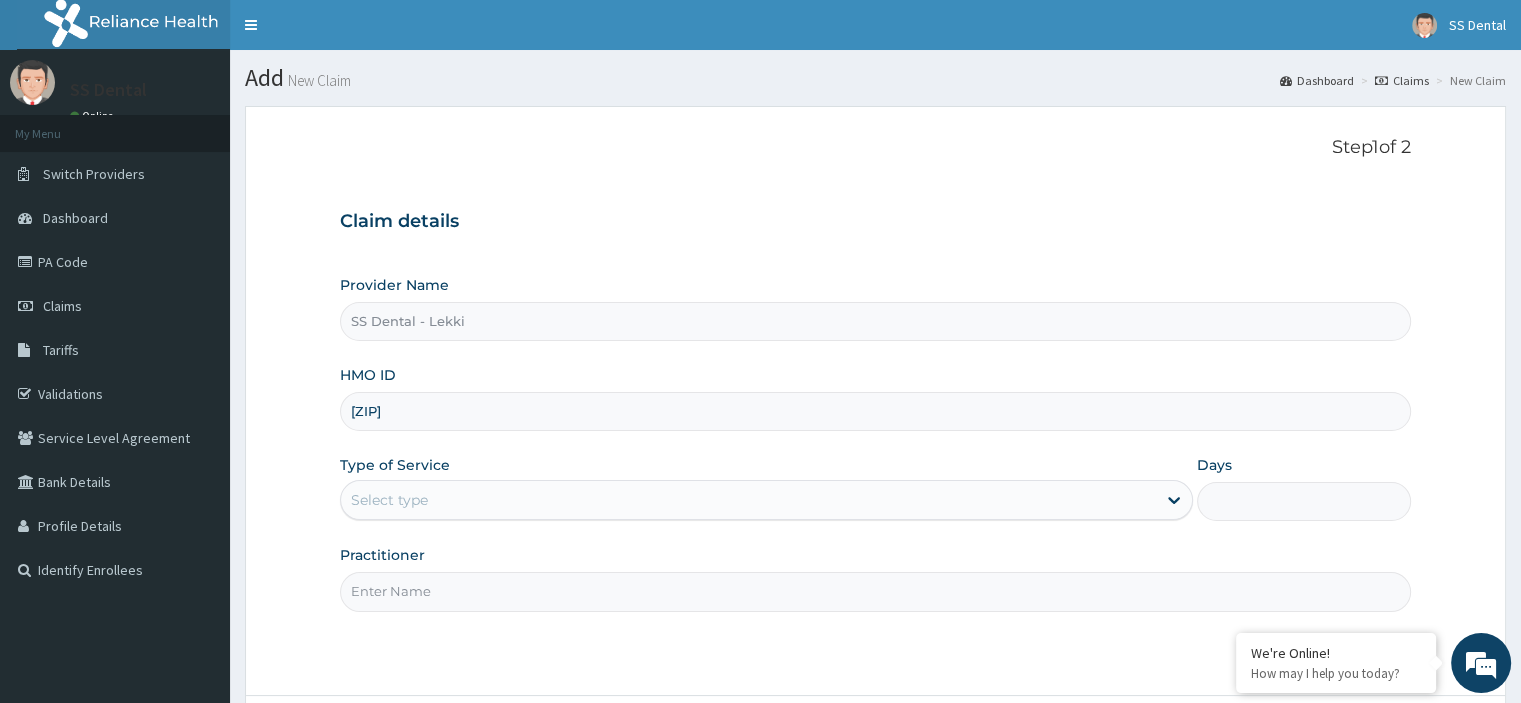scroll, scrollTop: 0, scrollLeft: 0, axis: both 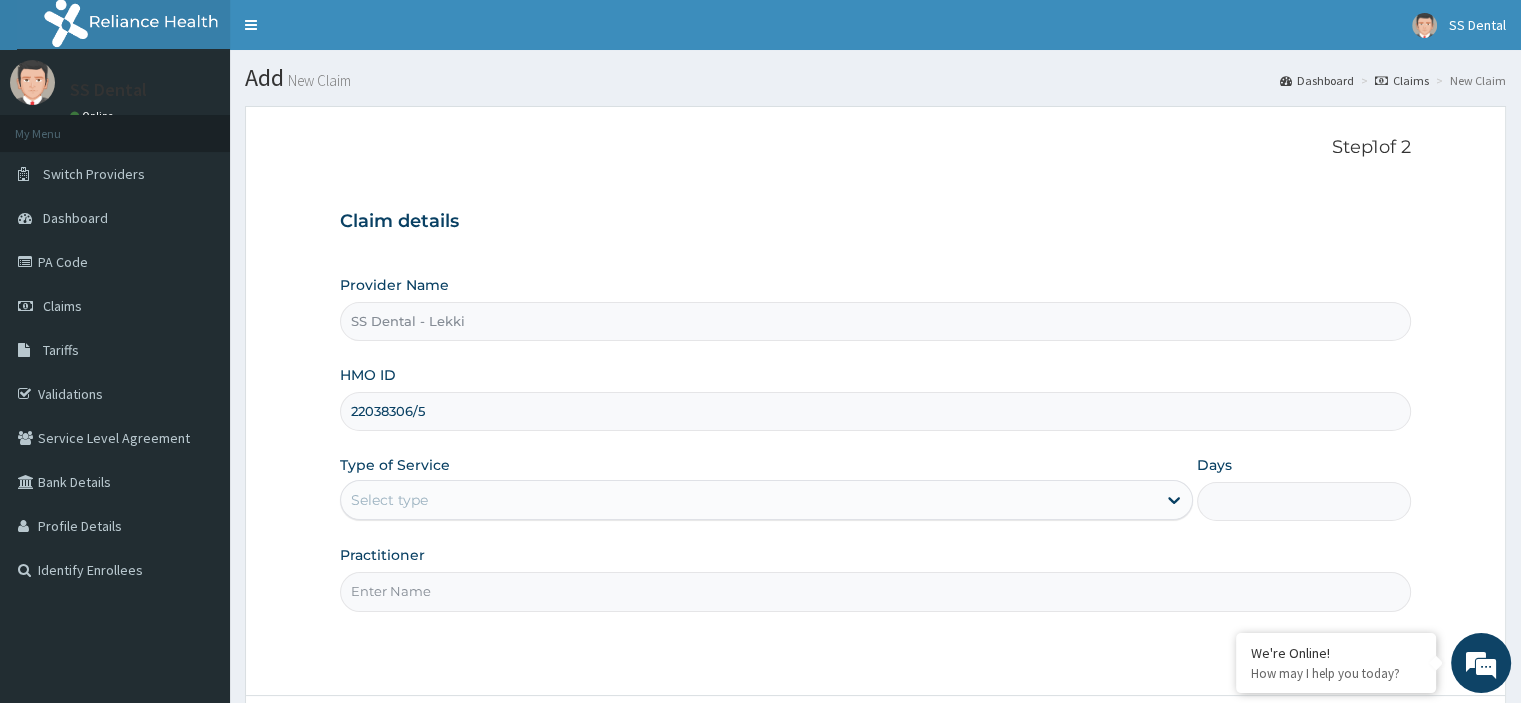 type on "22038306/5" 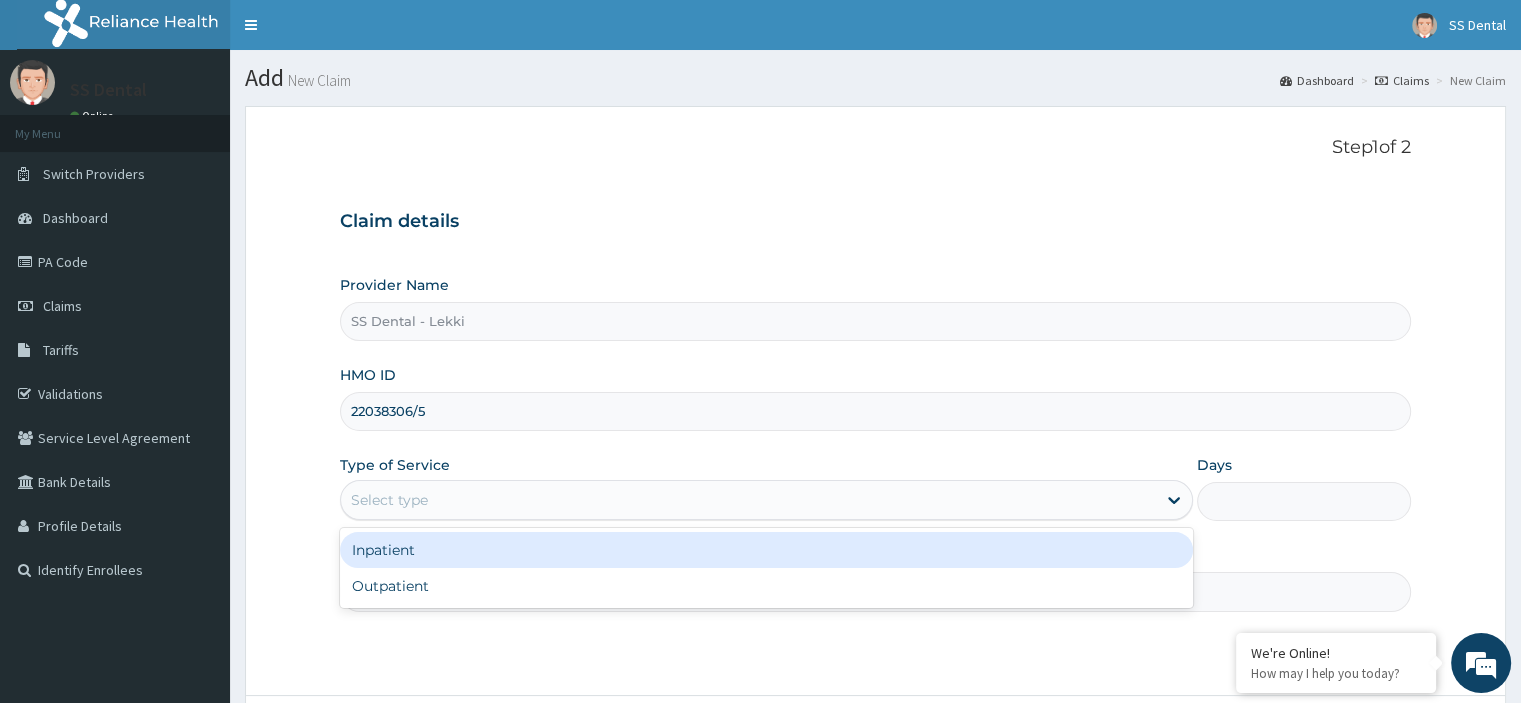 click on "Select type" at bounding box center (389, 500) 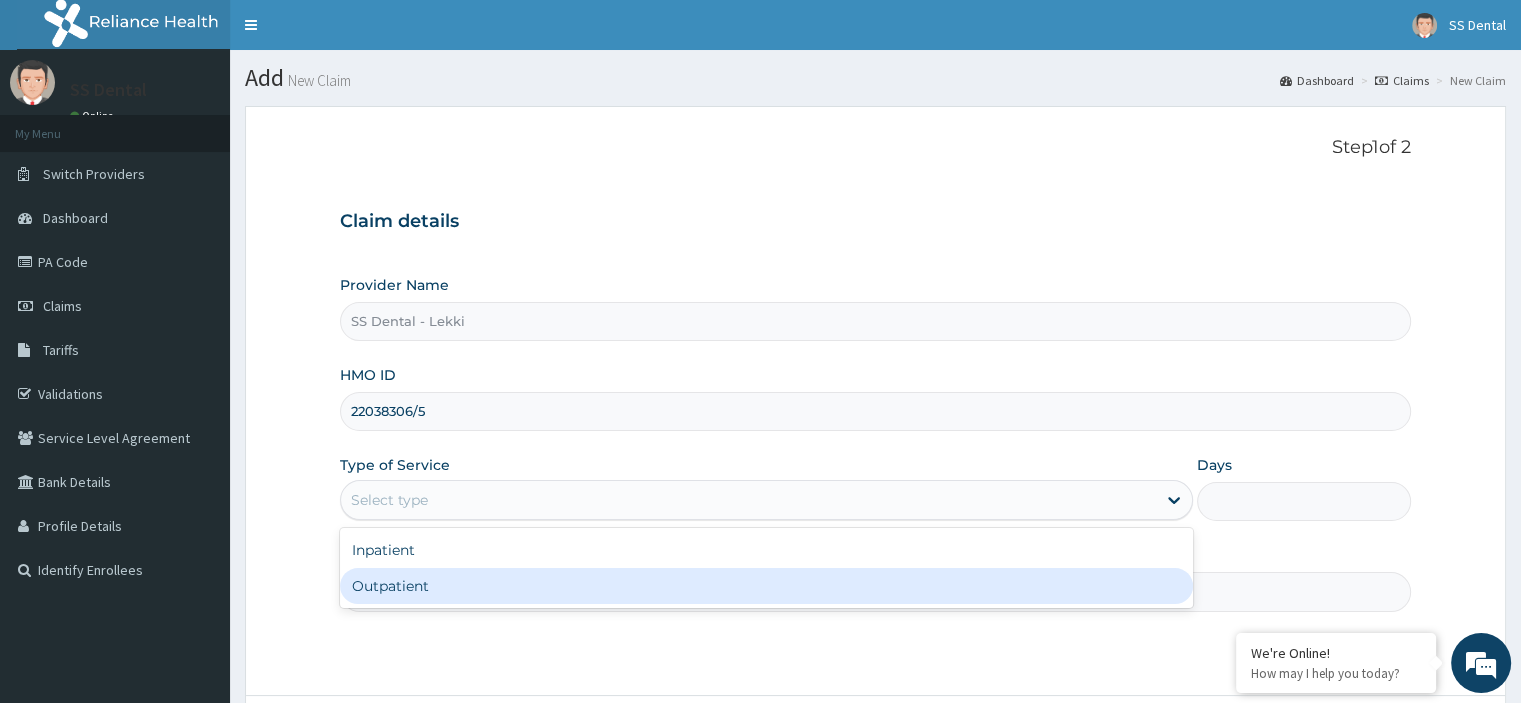 click on "Outpatient" at bounding box center [766, 586] 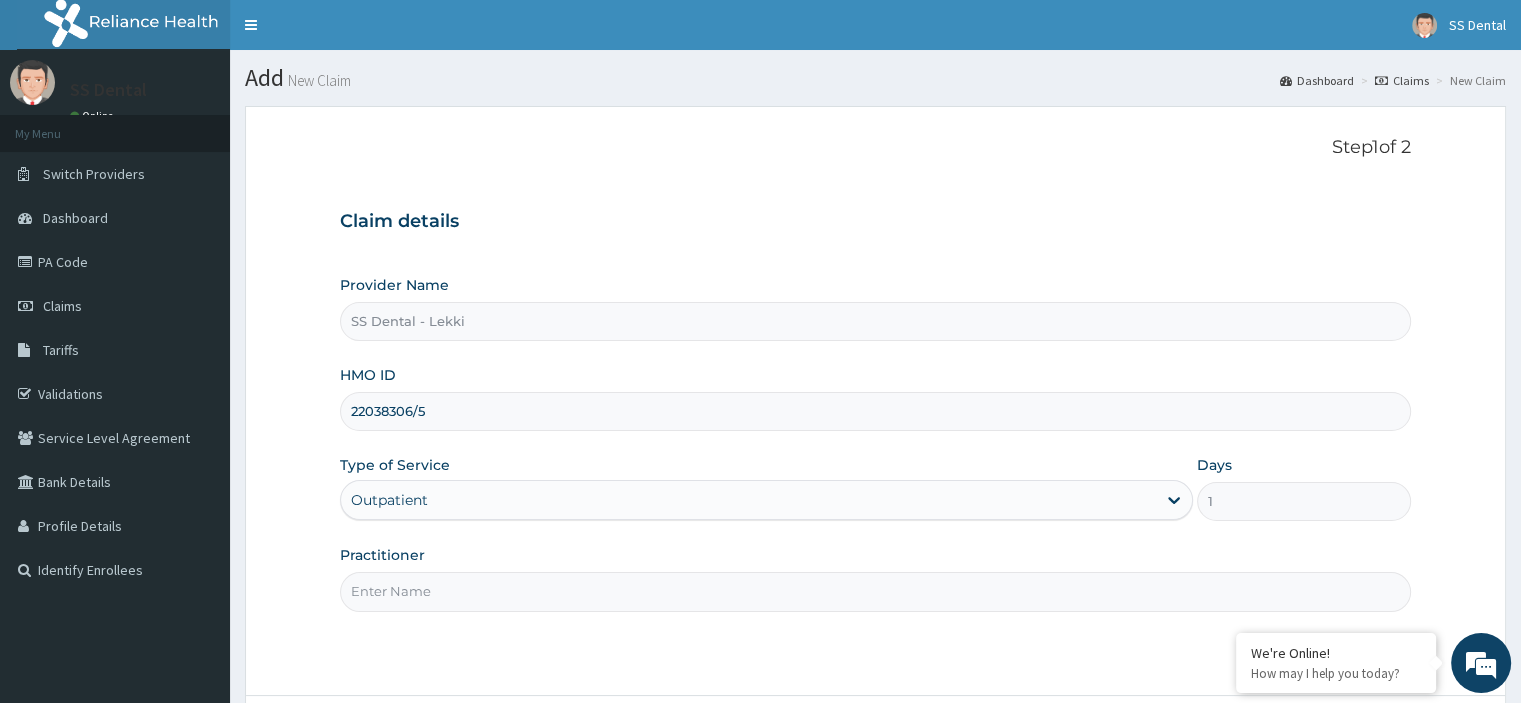 click on "Practitioner" at bounding box center [875, 591] 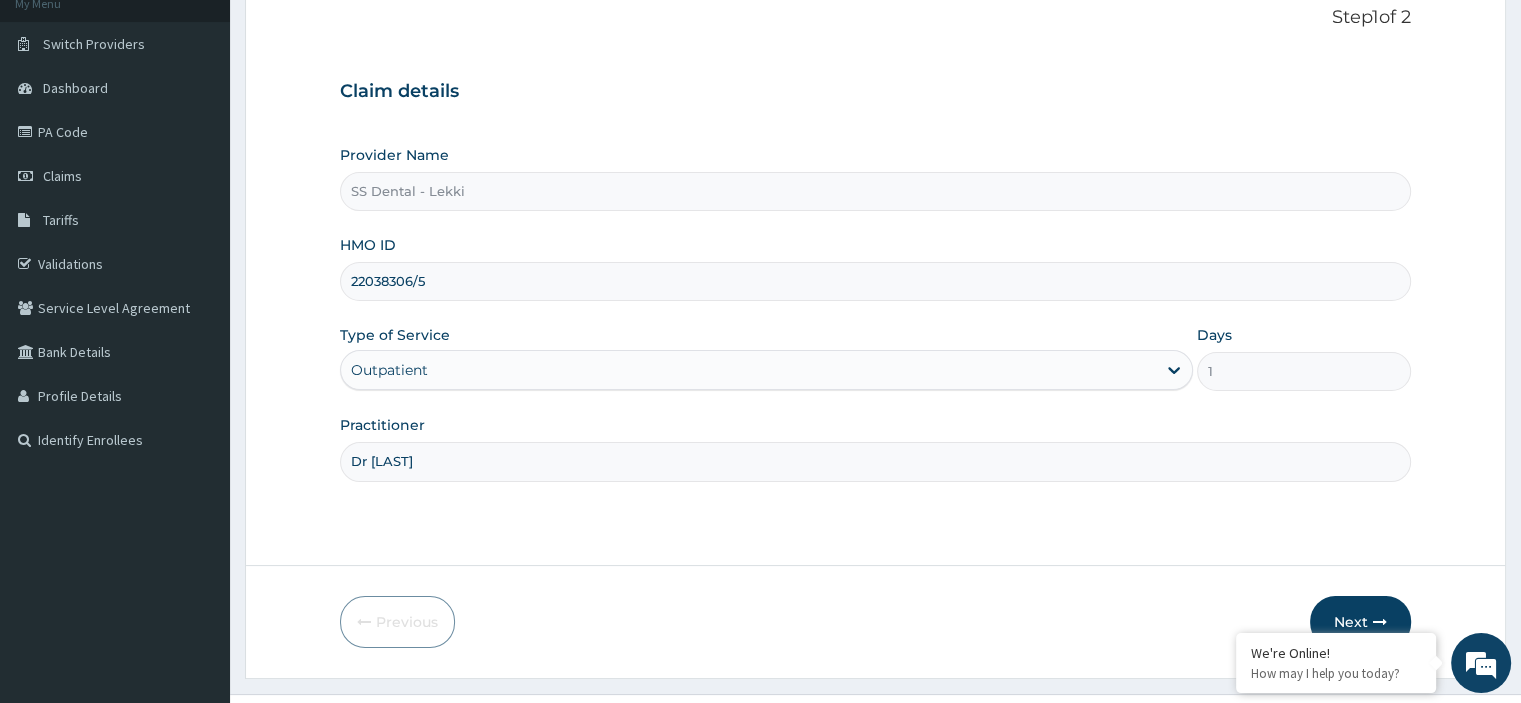 scroll, scrollTop: 171, scrollLeft: 0, axis: vertical 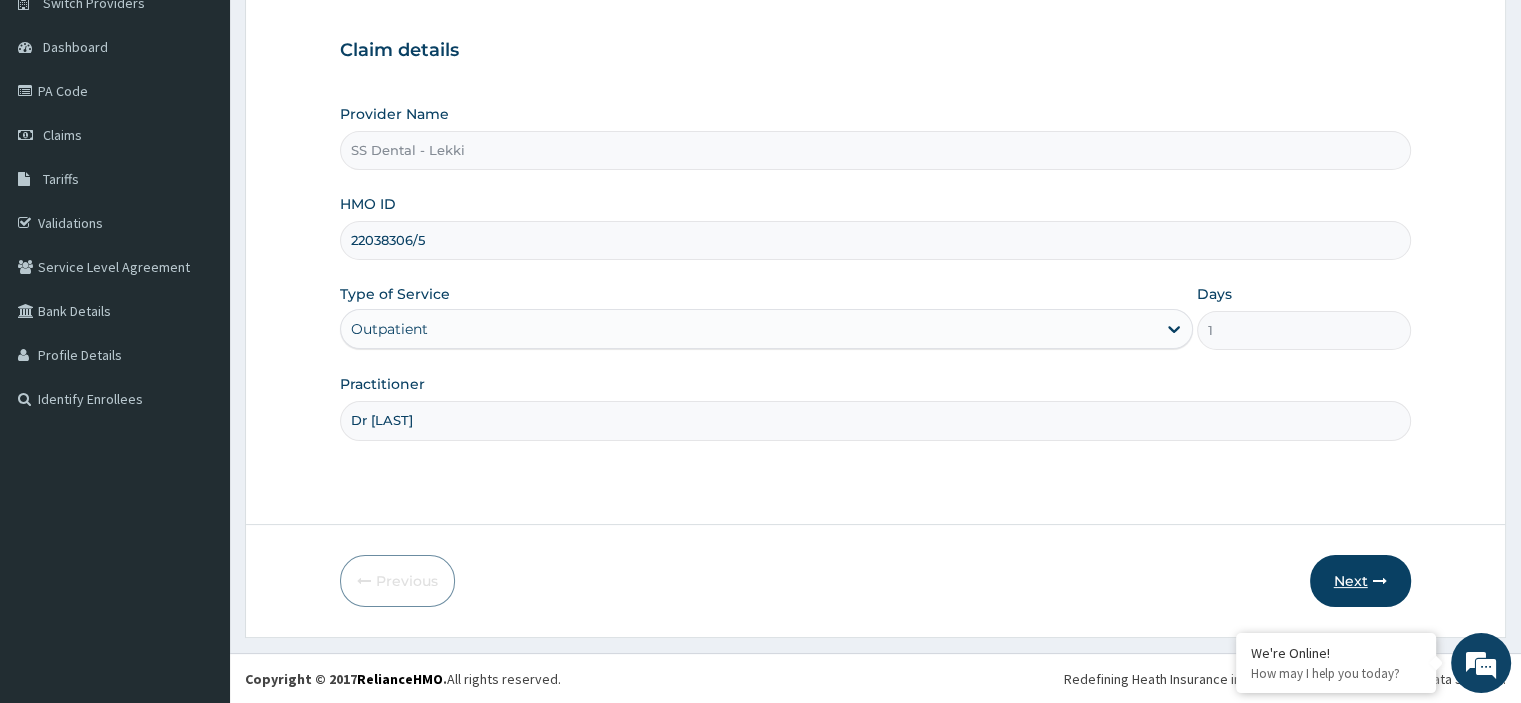 type on "Dr [LAST]" 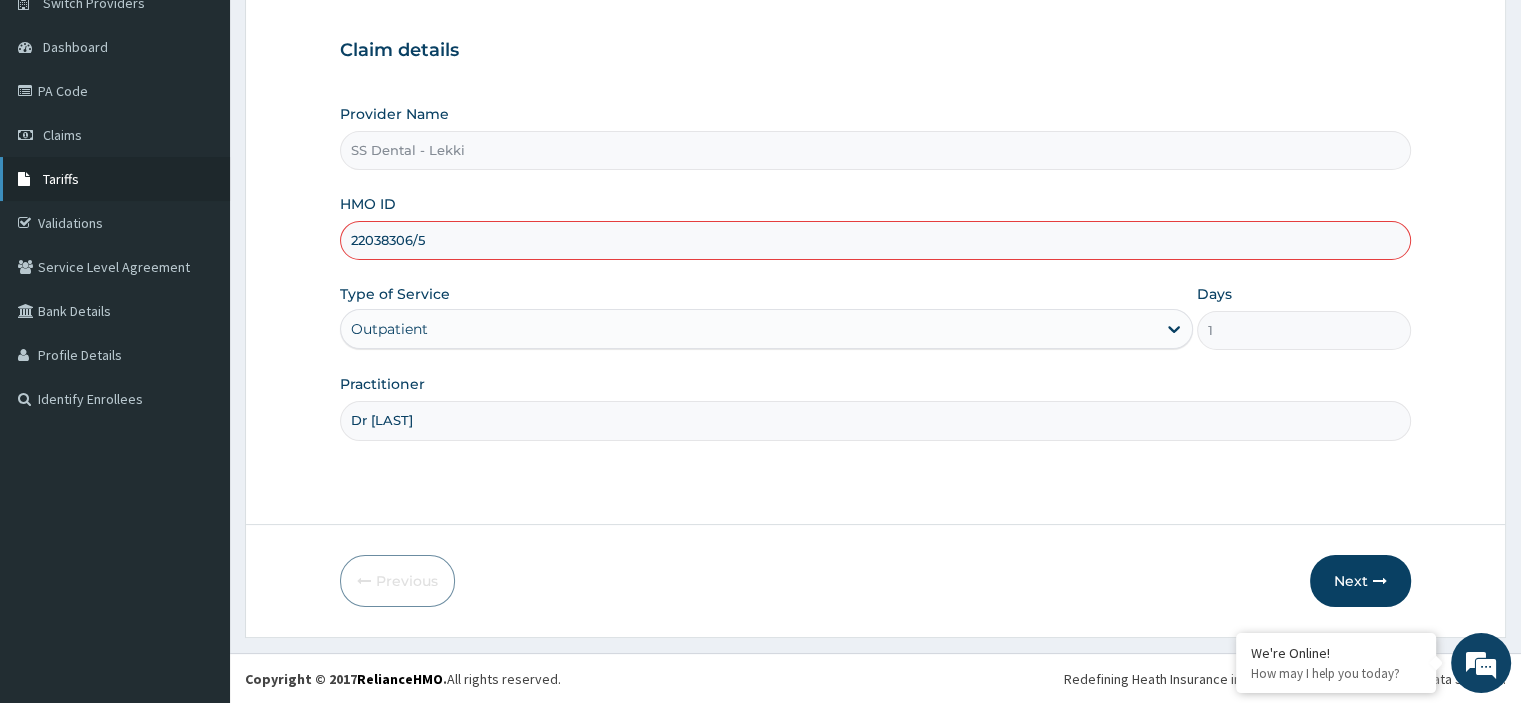 drag, startPoint x: 586, startPoint y: 236, endPoint x: 51, endPoint y: 133, distance: 544.82477 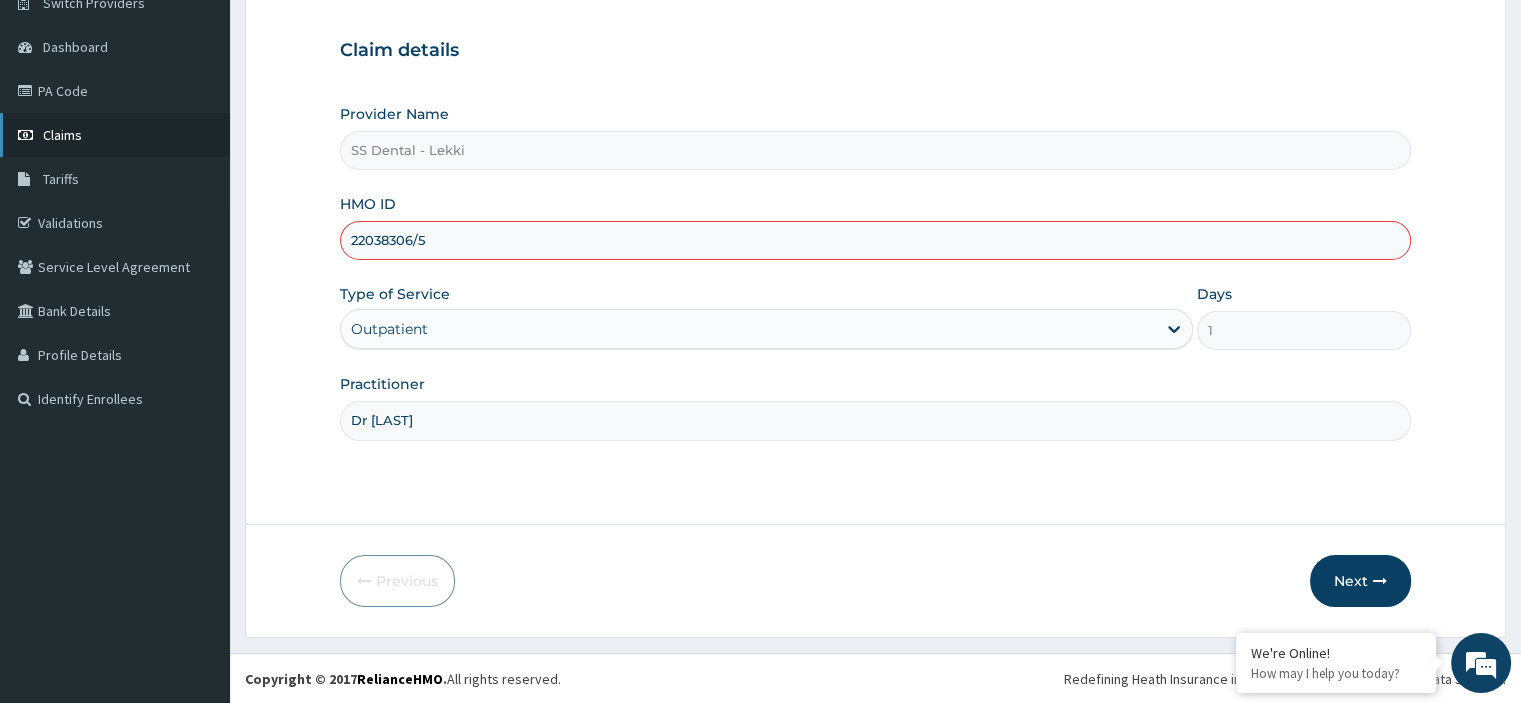 click on "SS Dental SS Dental - accounts@[DOMAIN] Member since  [DATE] at [TIME]   Profile Sign out" at bounding box center [760, 266] 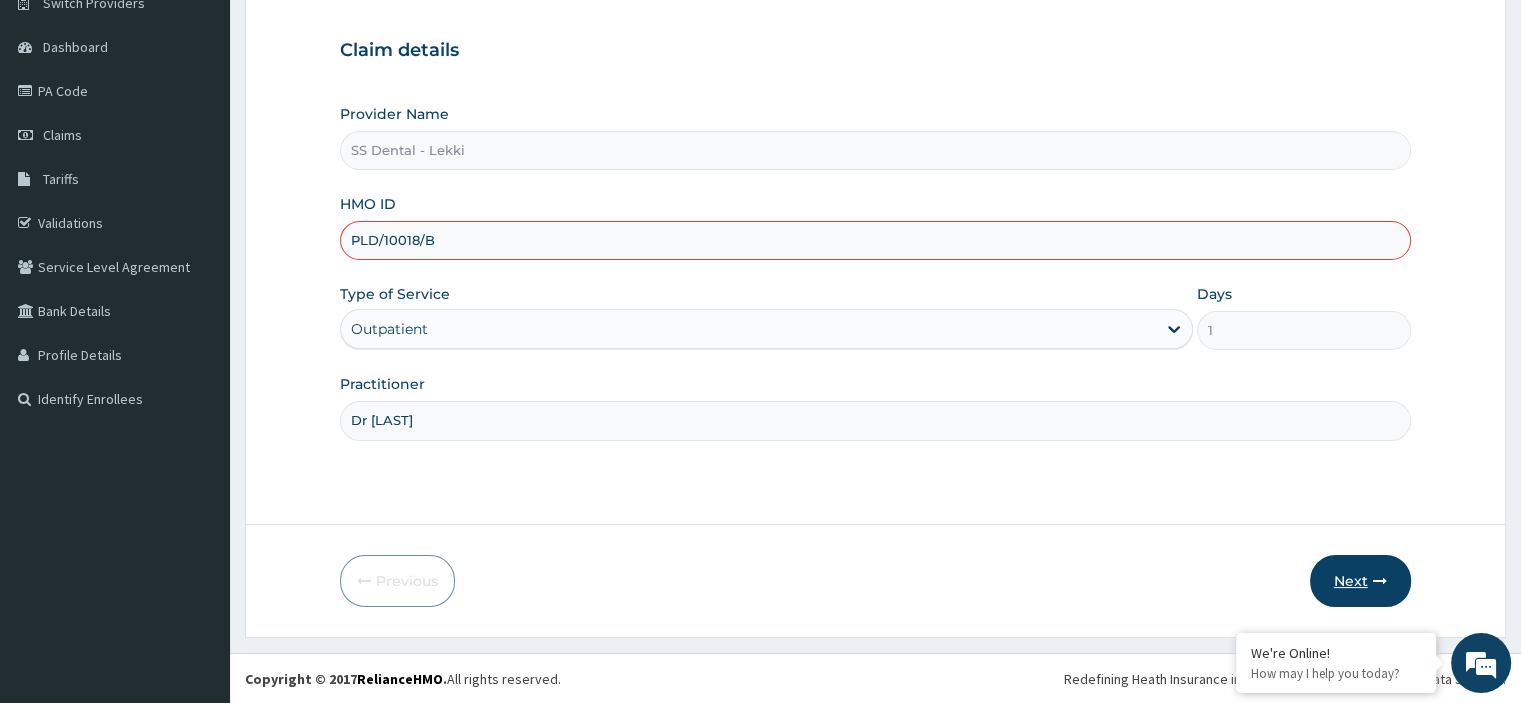 type on "PLD/10018/B" 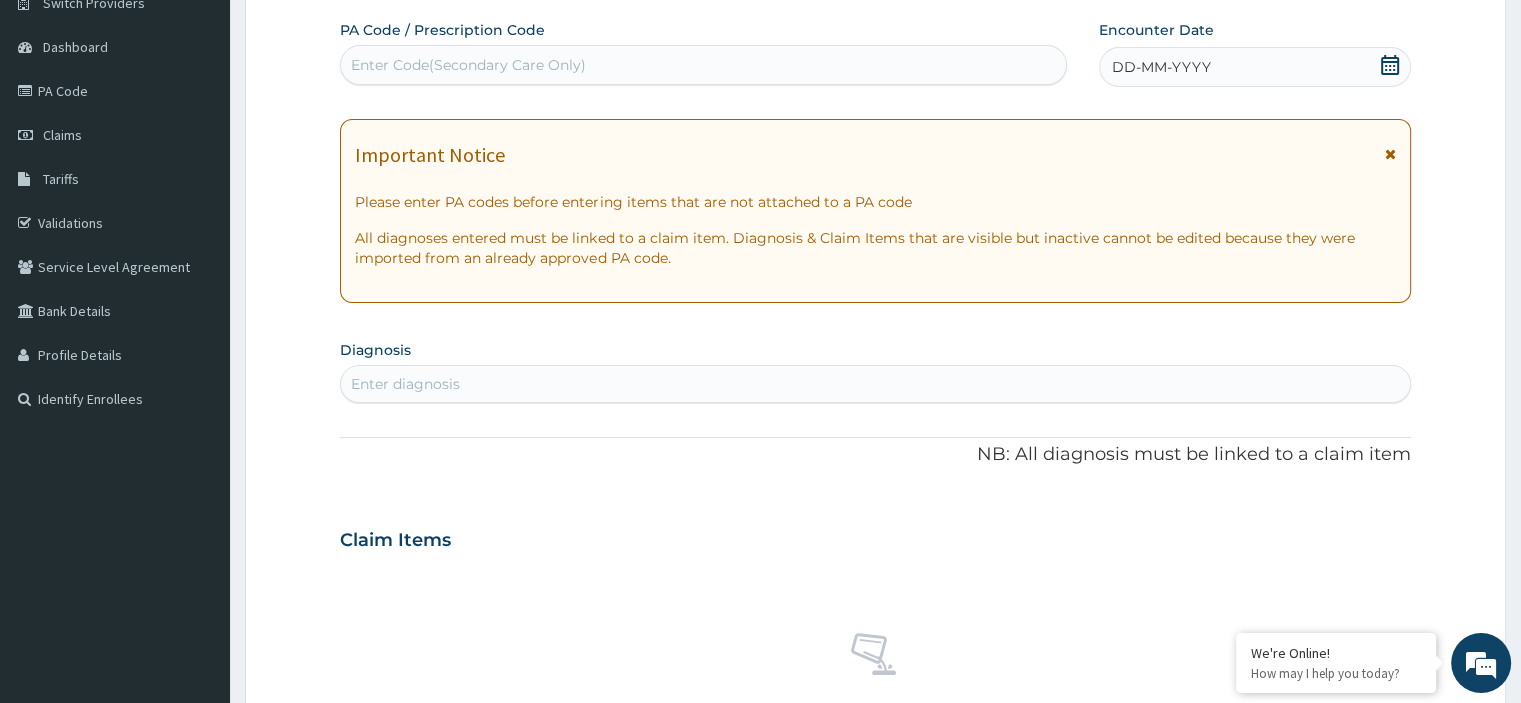 click on "Enter Code(Secondary Care Only)" at bounding box center (703, 65) 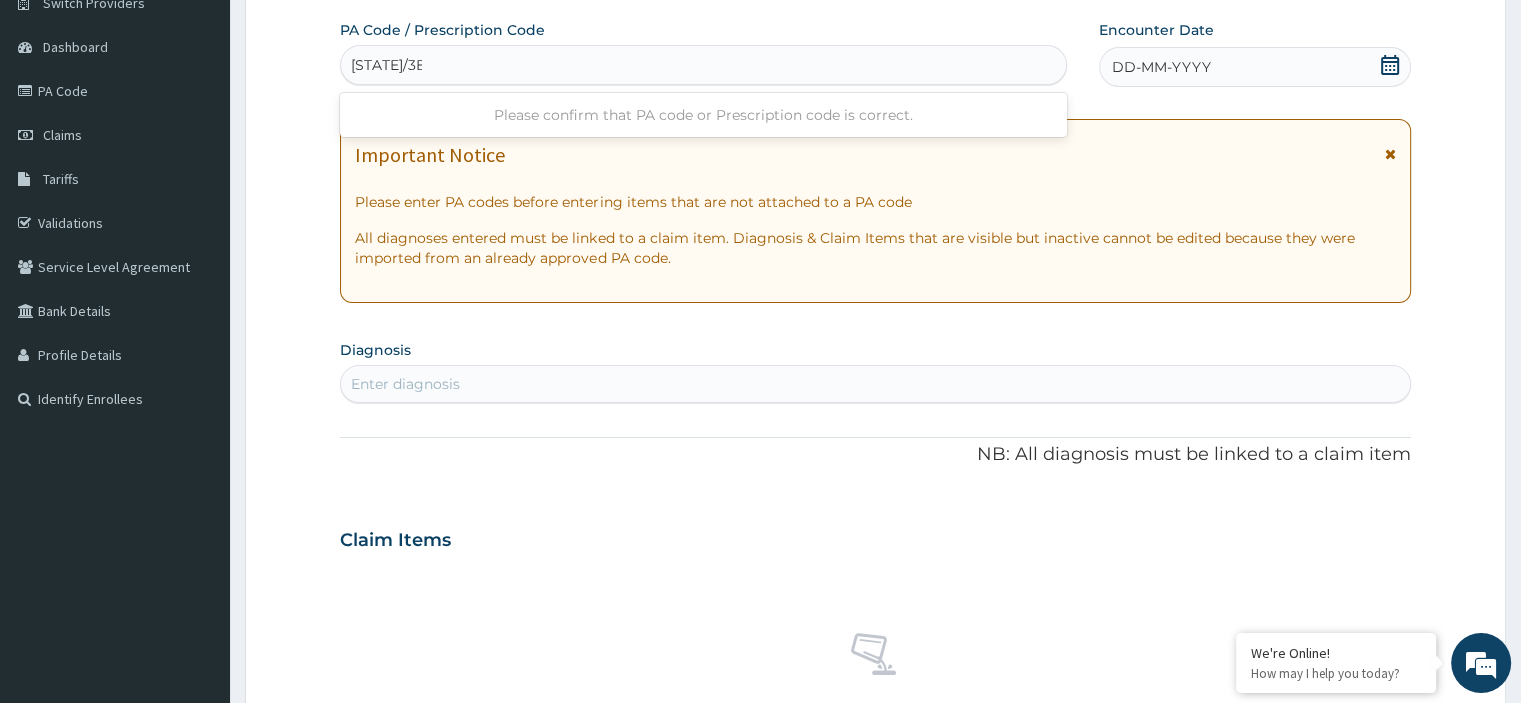 type on "[STATE]/3BEF52" 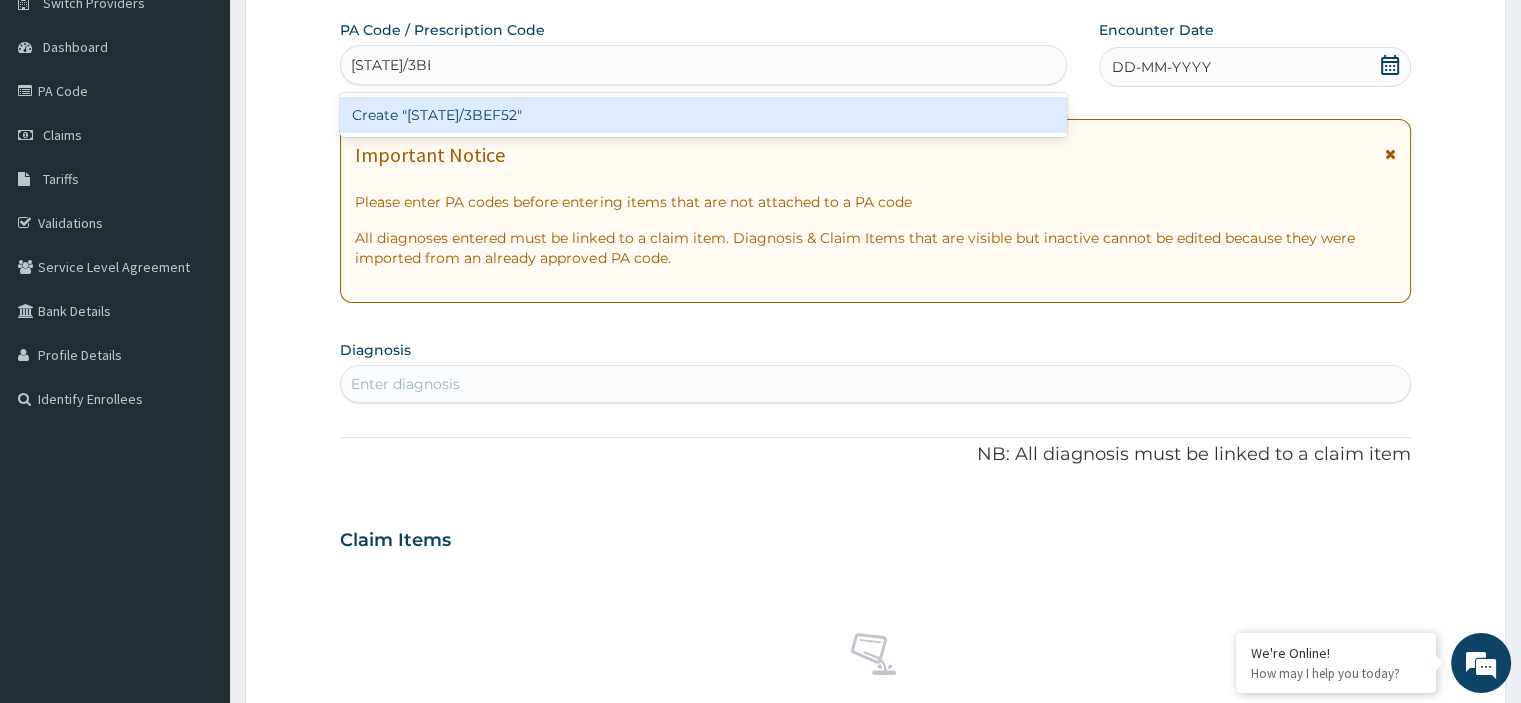 click on "Create "[STATE]/3BEF52"" at bounding box center (703, 115) 